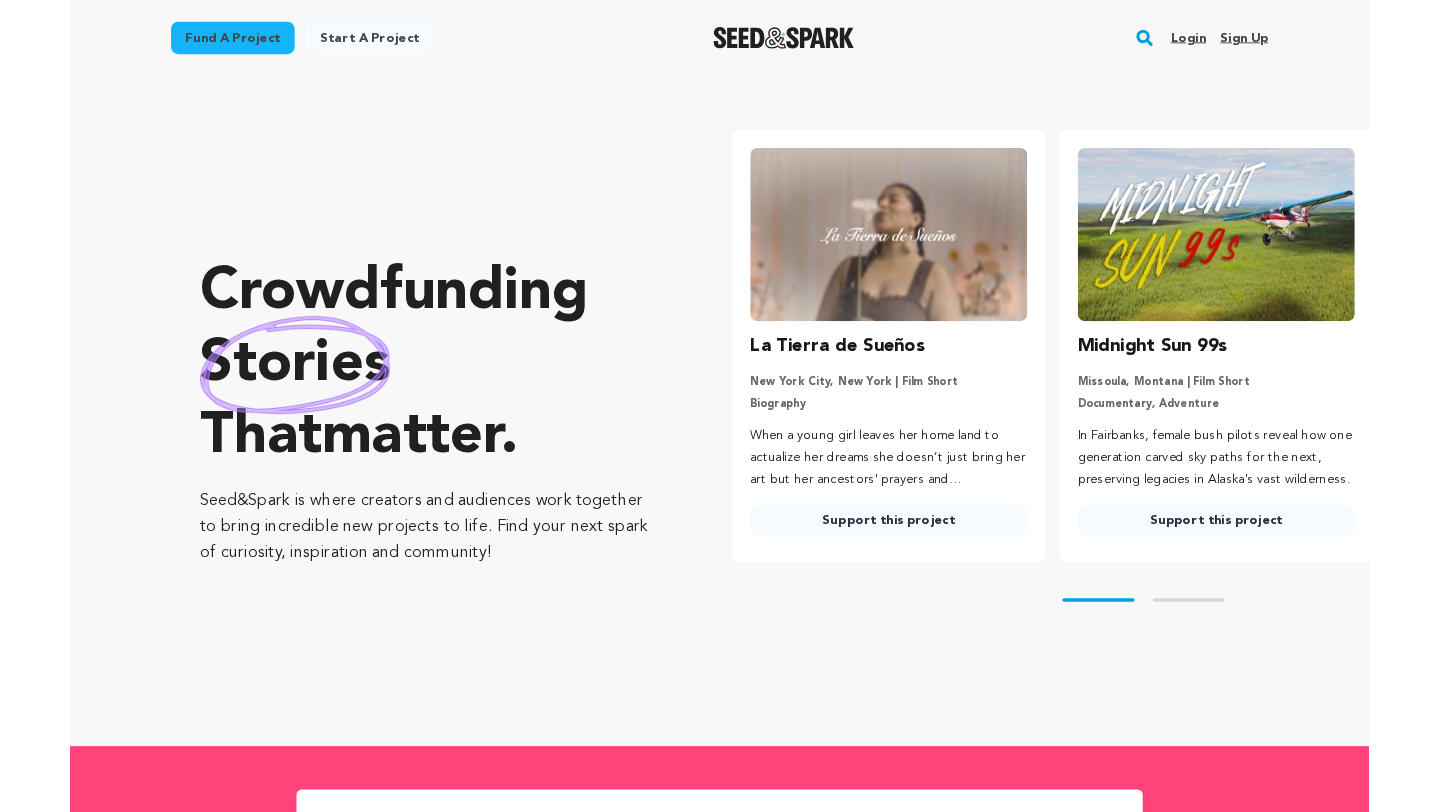 scroll, scrollTop: 0, scrollLeft: 0, axis: both 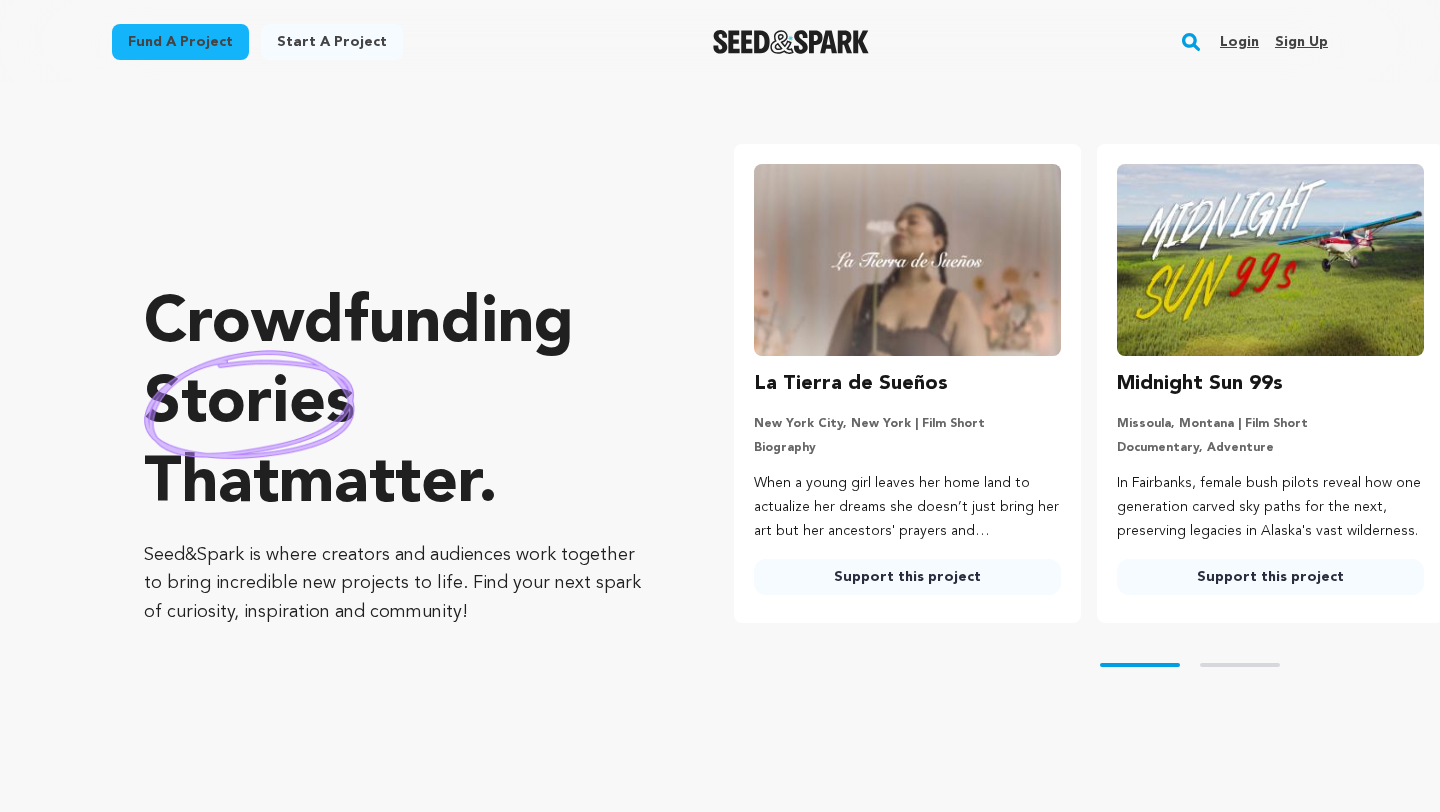click on "Login" at bounding box center (1239, 42) 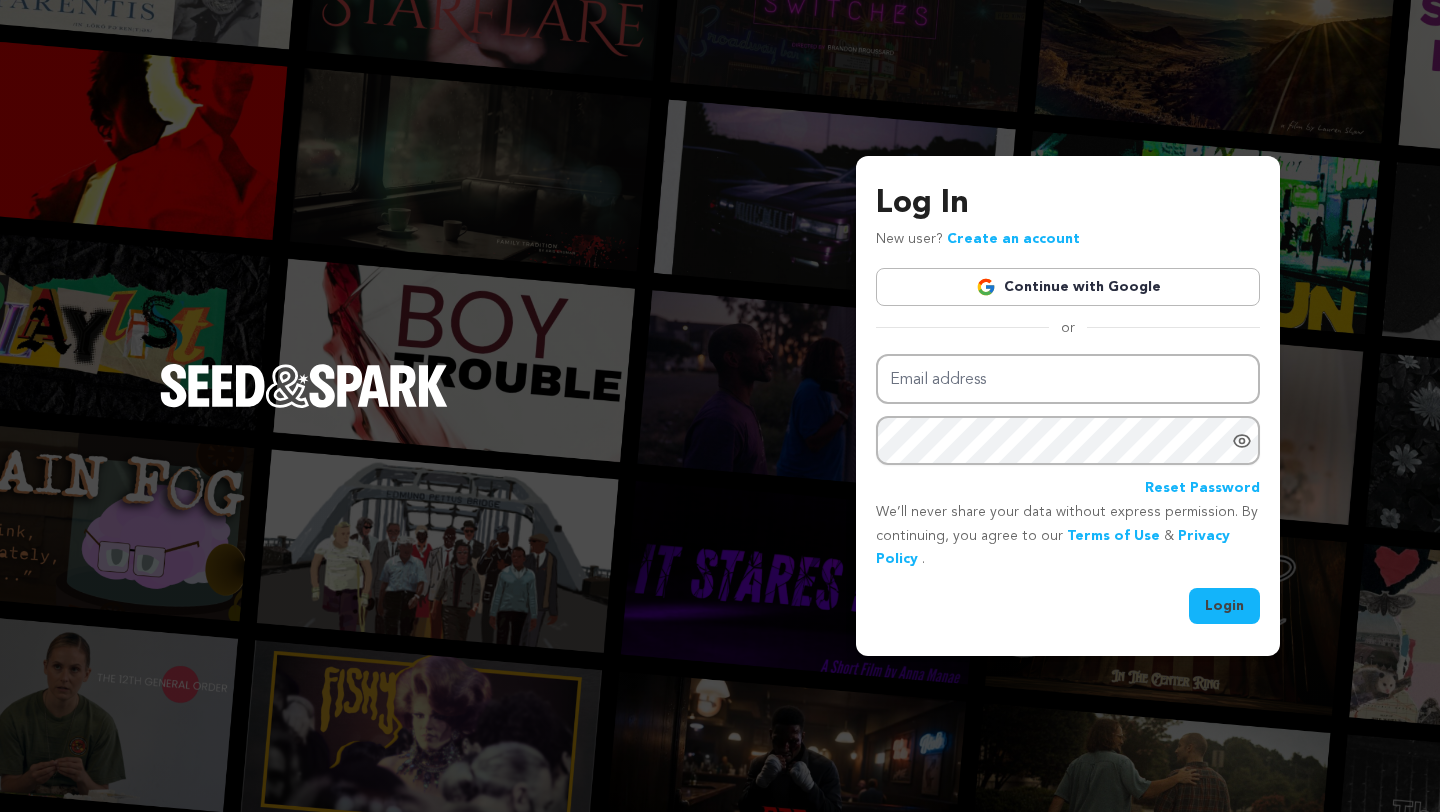 scroll, scrollTop: 0, scrollLeft: 0, axis: both 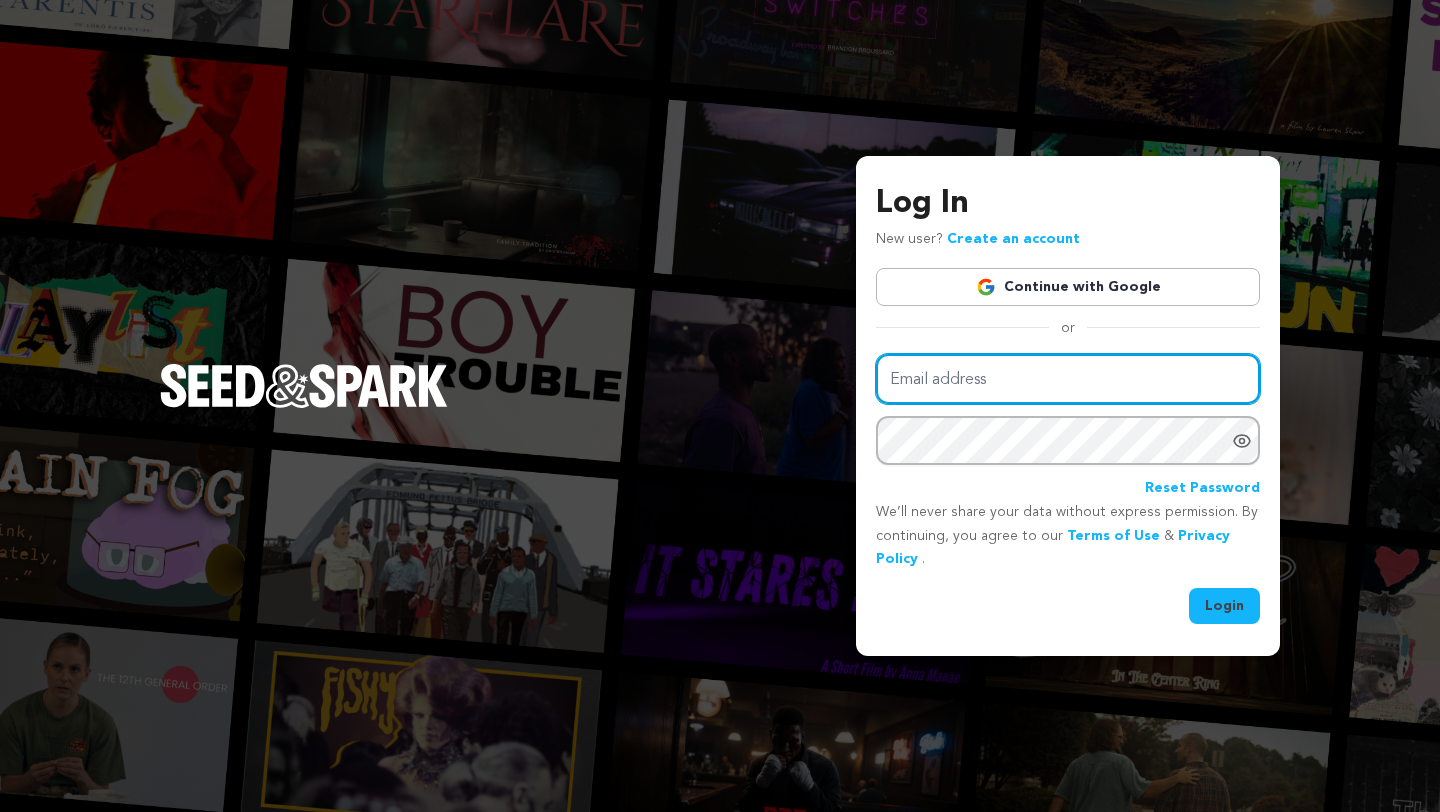 type on "clane2@stedwards.edu" 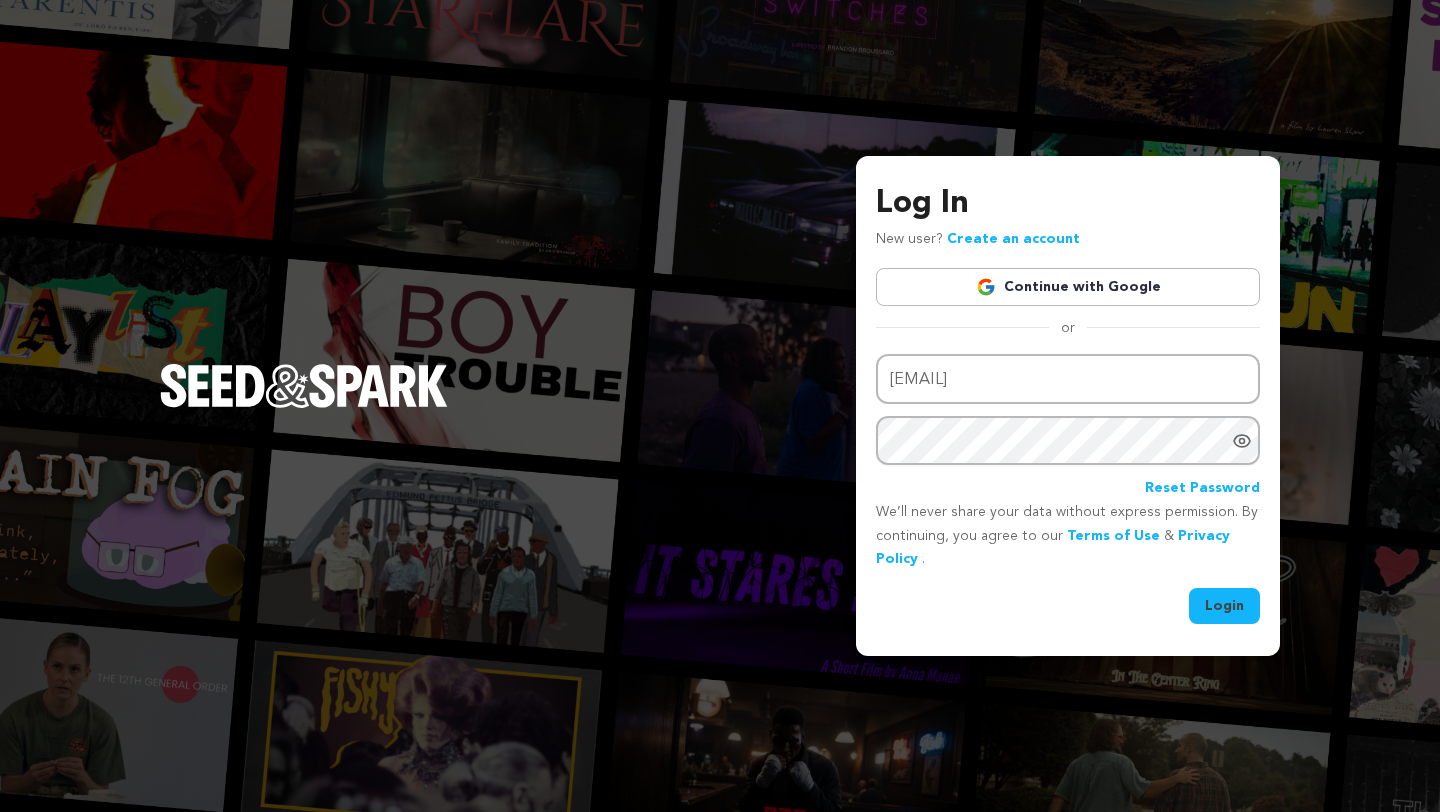 click on "Continue with Google" at bounding box center [1068, 287] 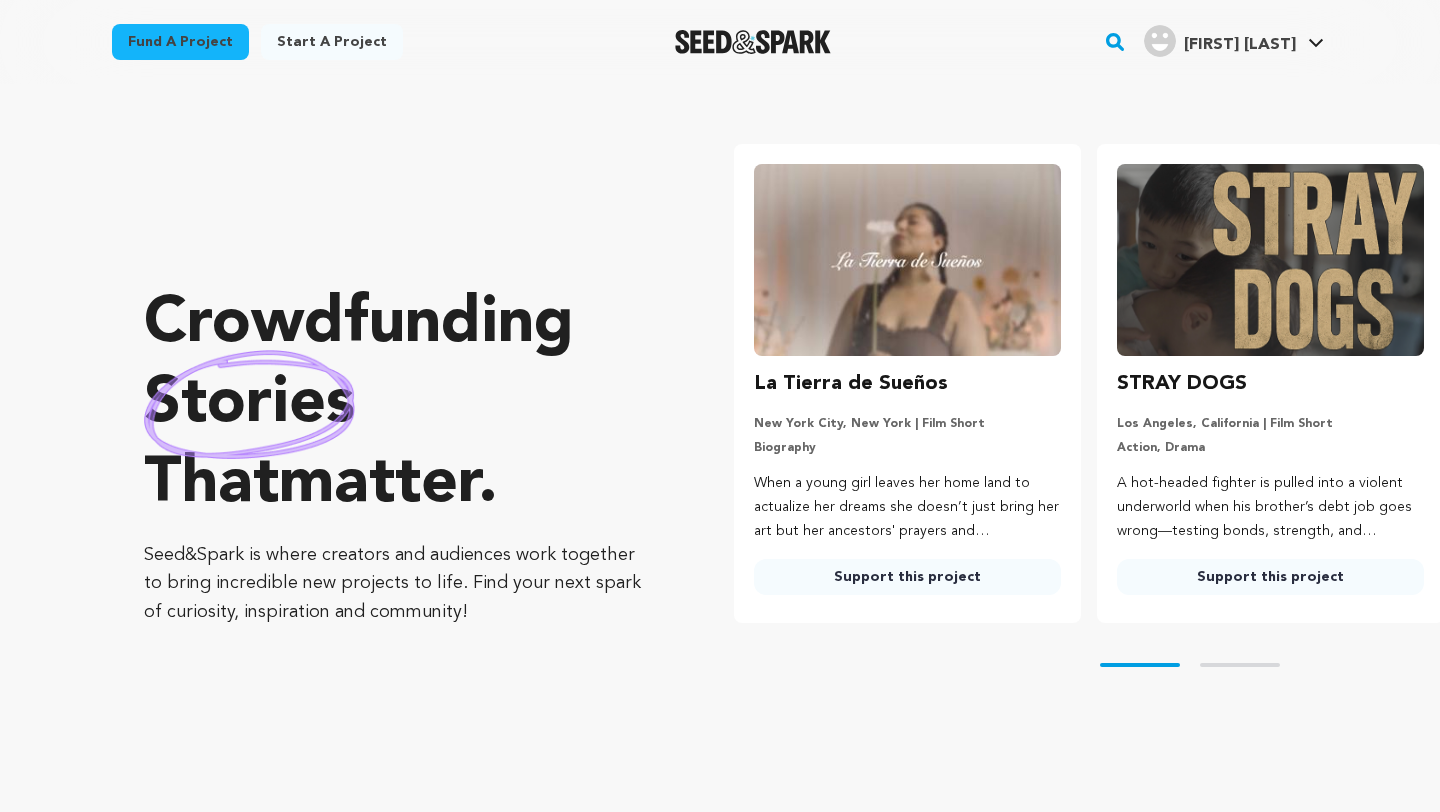 scroll, scrollTop: 0, scrollLeft: 0, axis: both 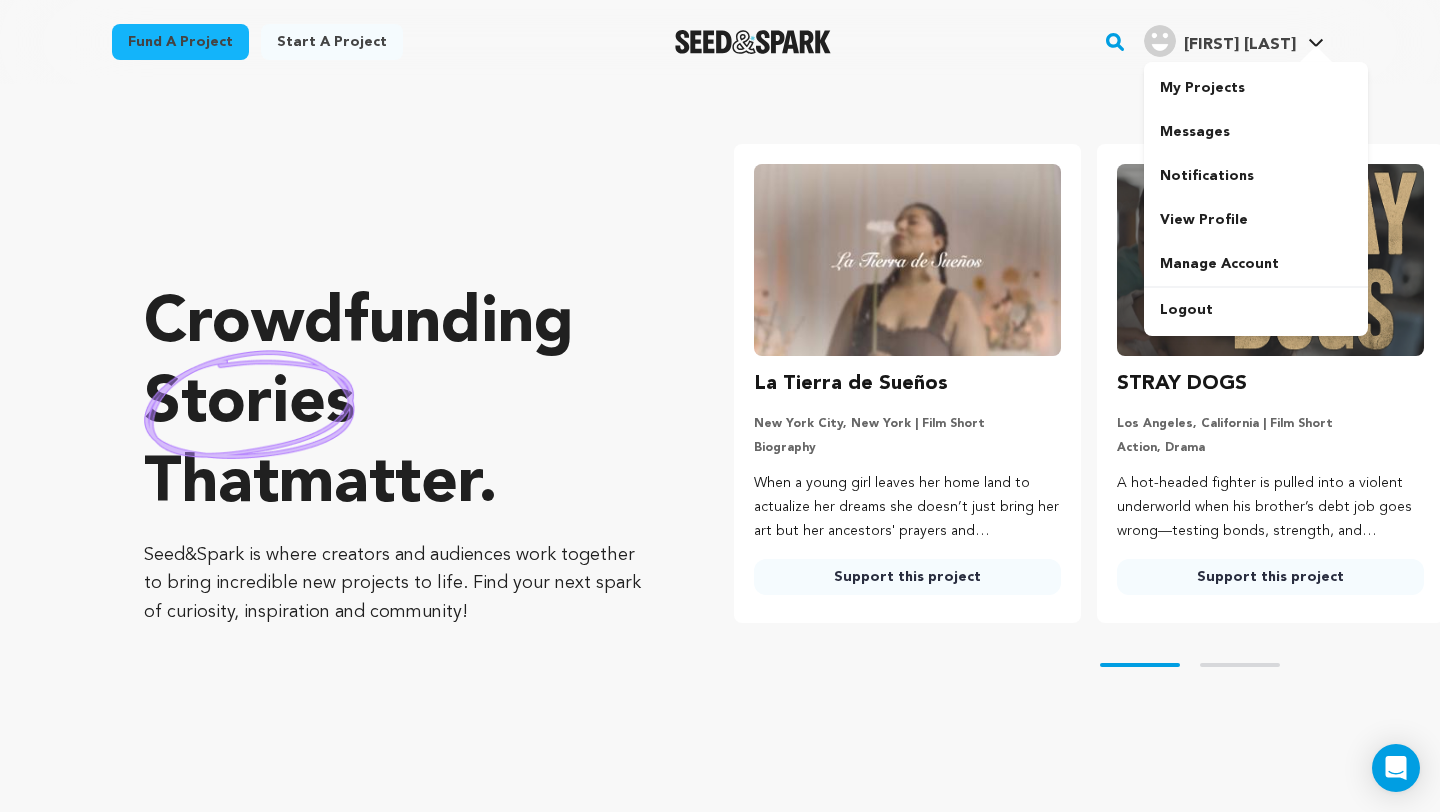 click on "[NAME] L." at bounding box center [1220, 41] 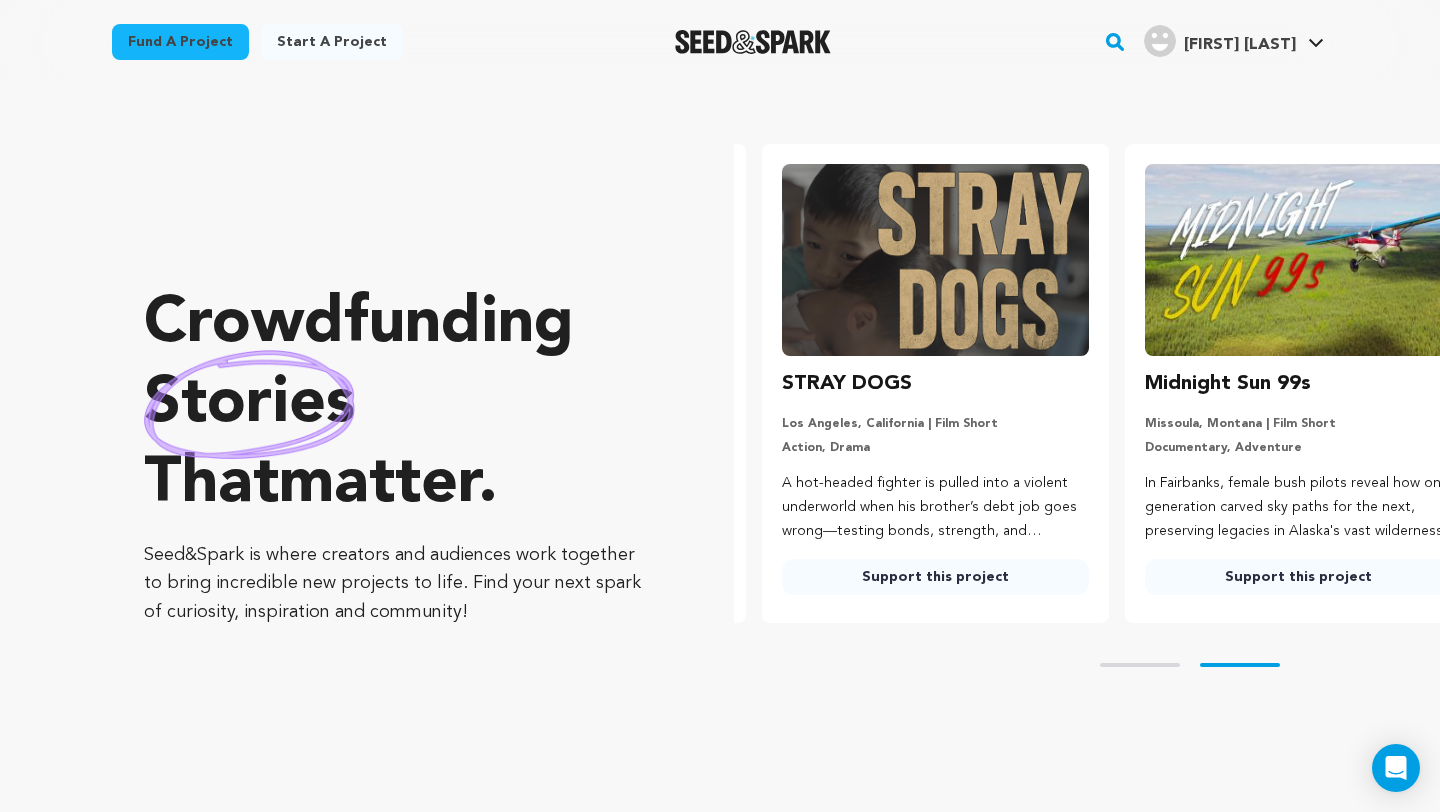 scroll, scrollTop: 0, scrollLeft: 378, axis: horizontal 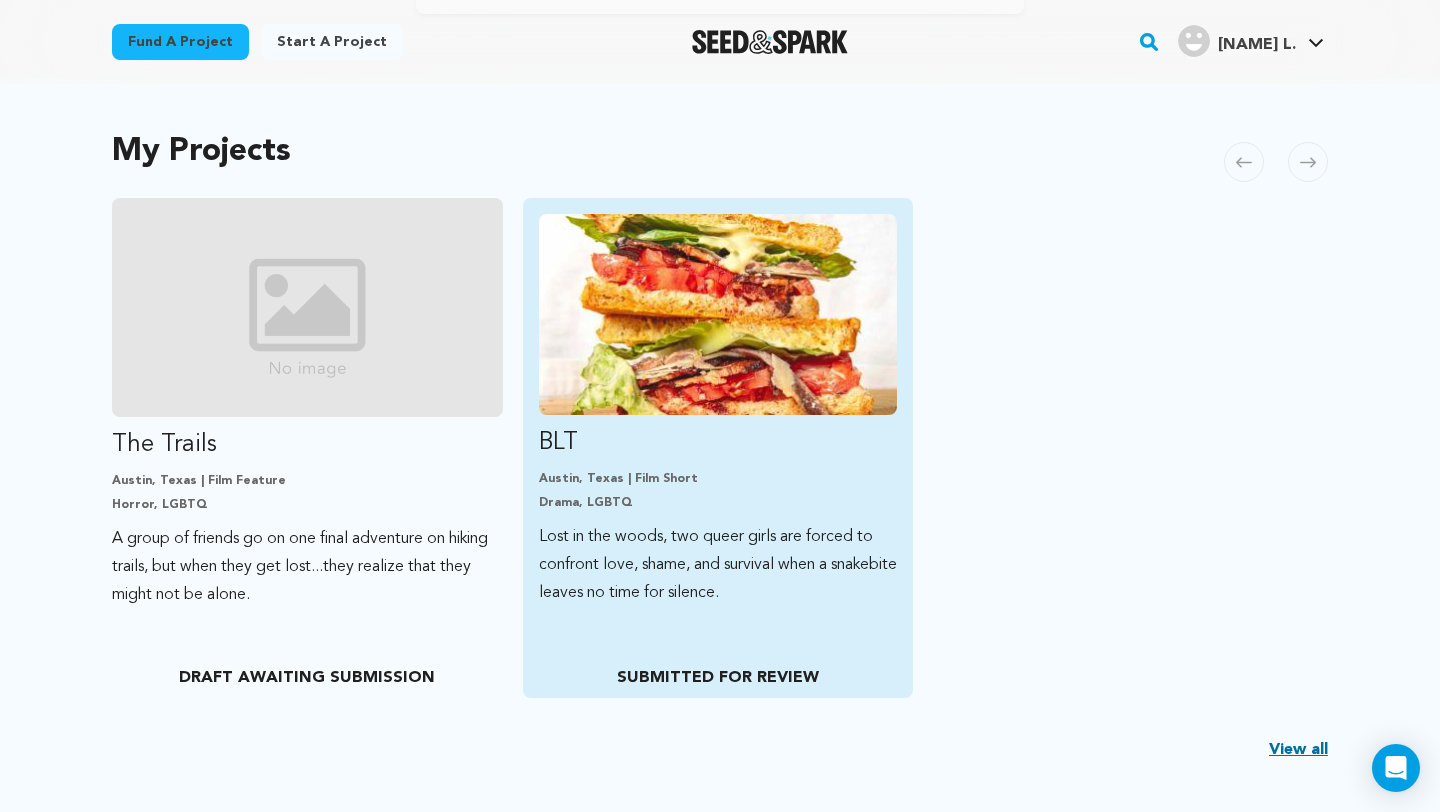 click on "BLT
[CITY], [STATE] | Film Short
Drama, LGBTQ
Lost in the woods, two queer girls are forced to confront love, shame, and survival when a snakebite leaves no time for silence.
SUBMITTED FOR REVIEW" at bounding box center (718, 410) 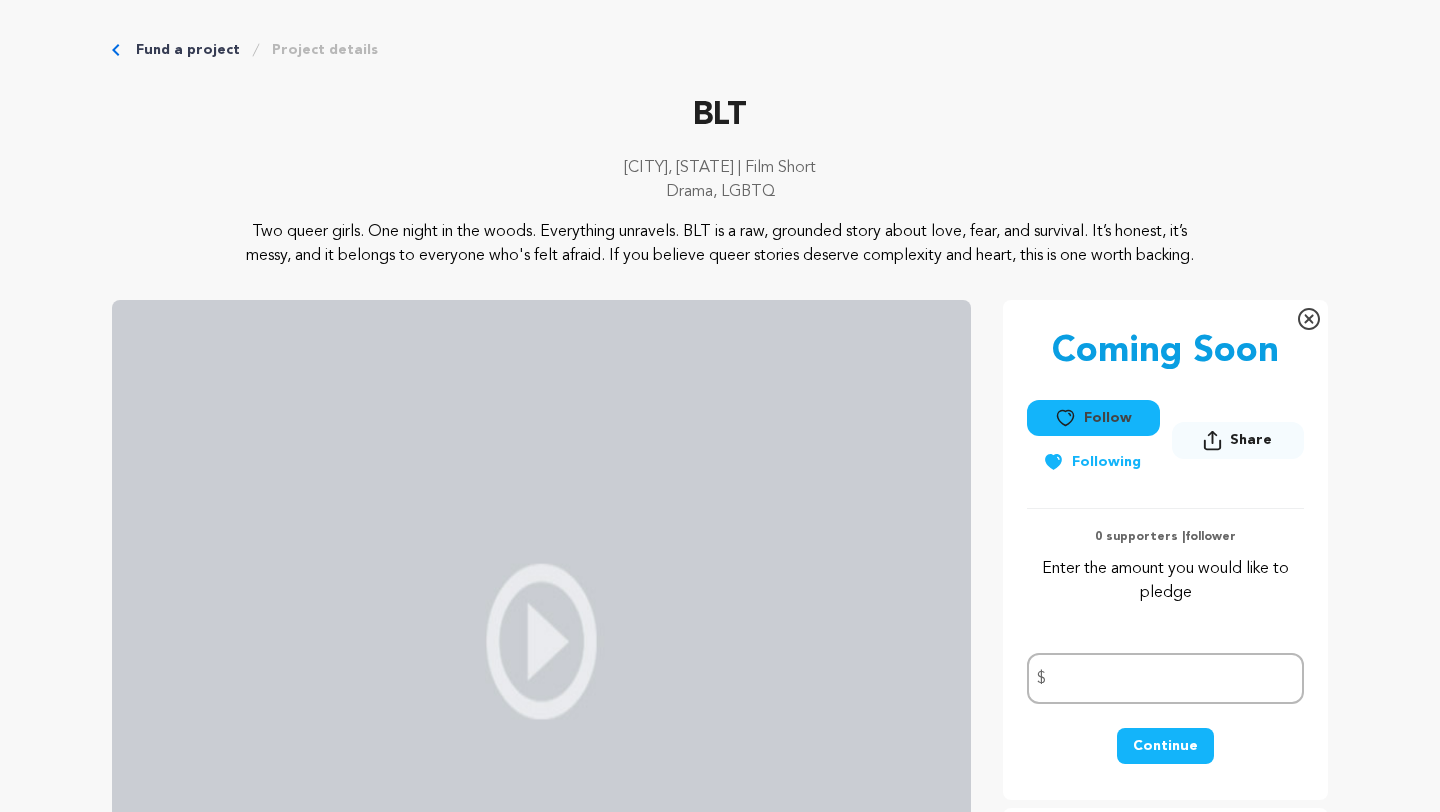 scroll, scrollTop: 0, scrollLeft: 0, axis: both 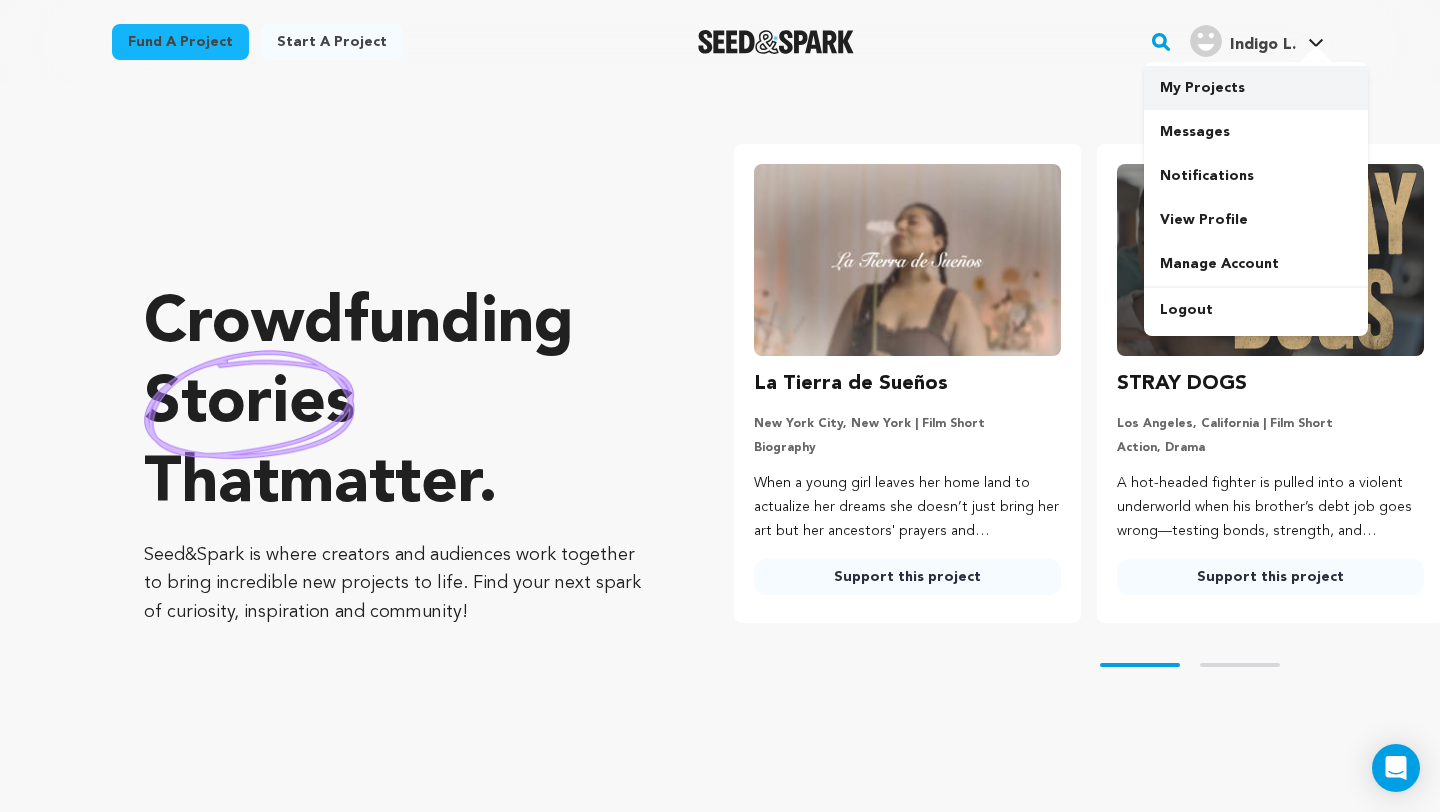 click on "My Projects" at bounding box center (1256, 88) 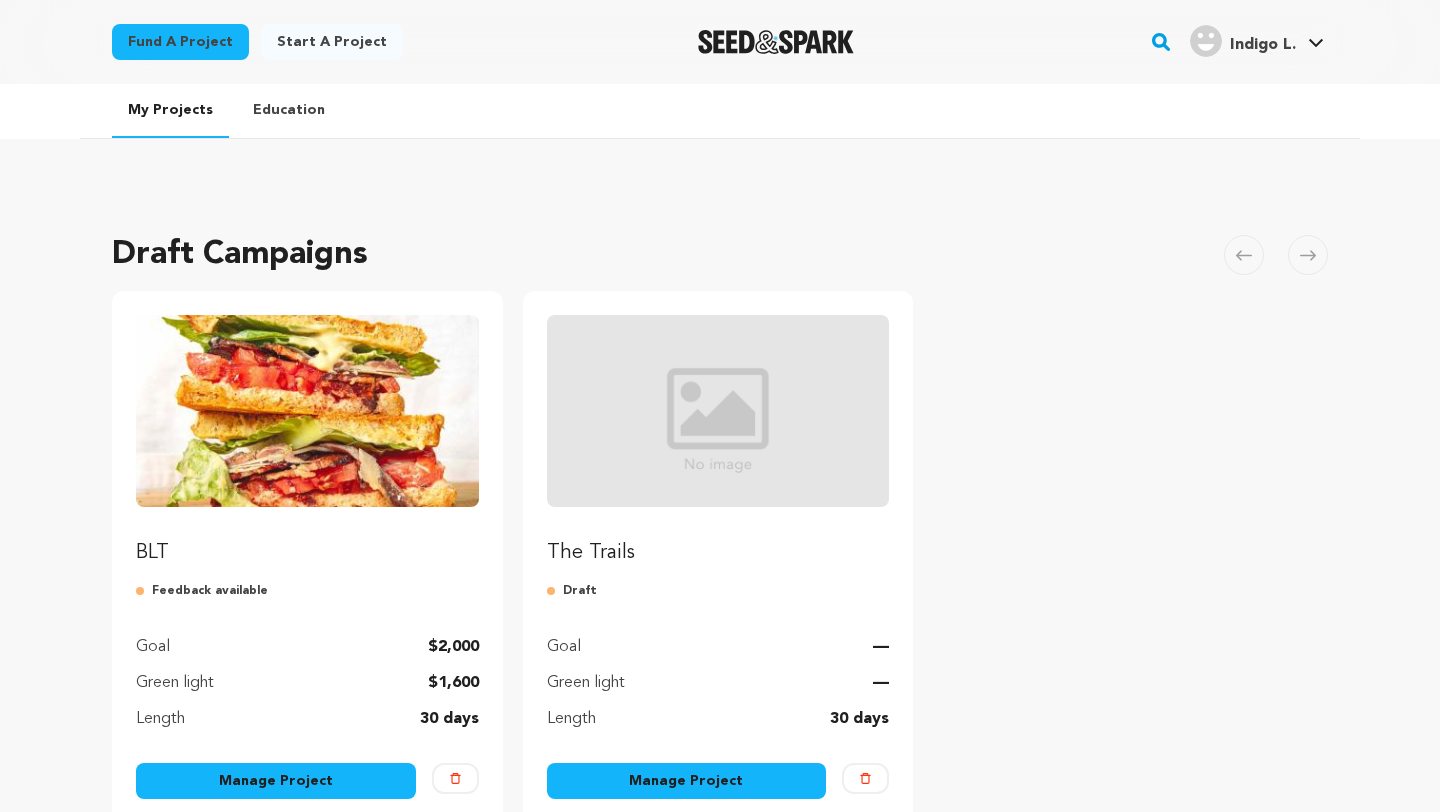scroll, scrollTop: 0, scrollLeft: 0, axis: both 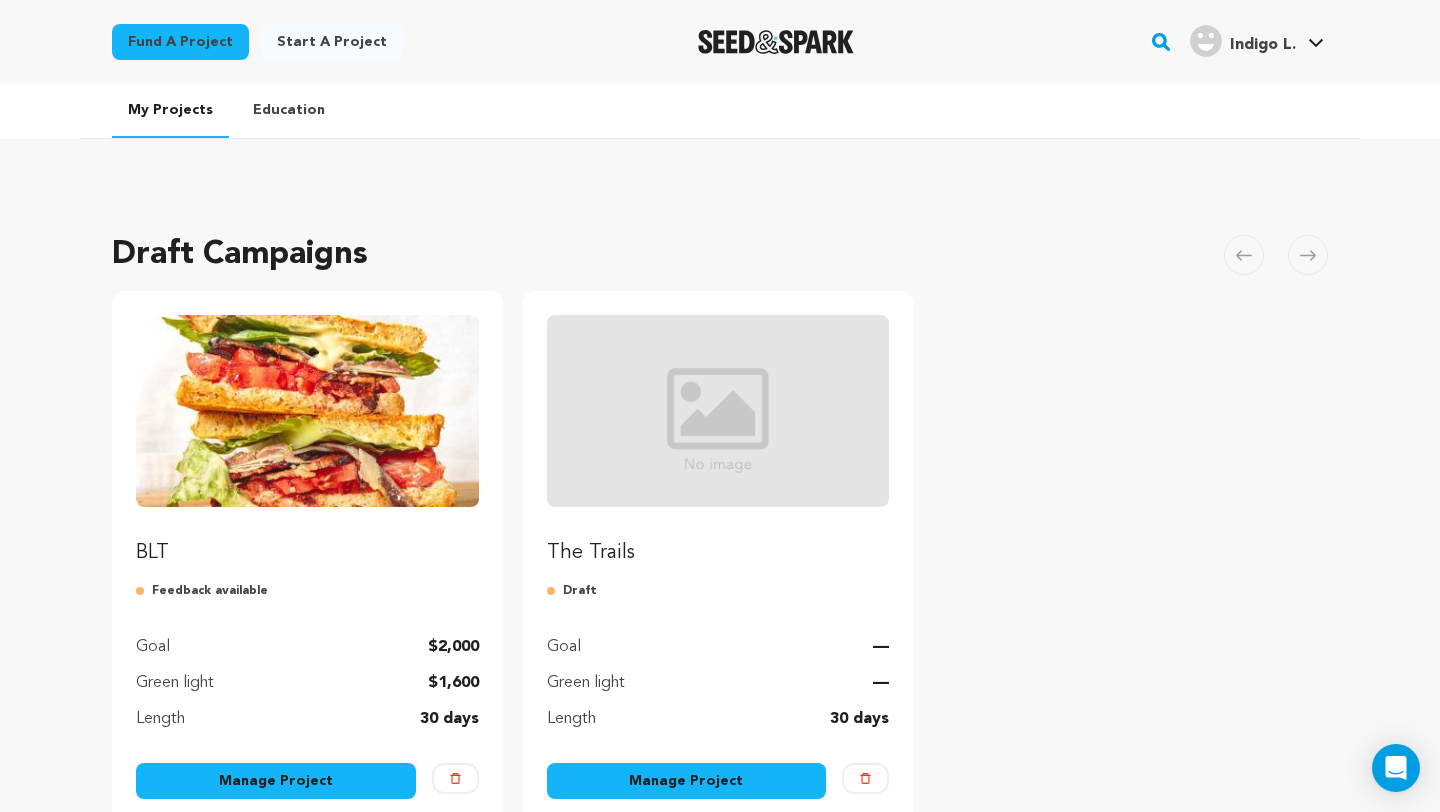 click on "Manage Project" at bounding box center [276, 781] 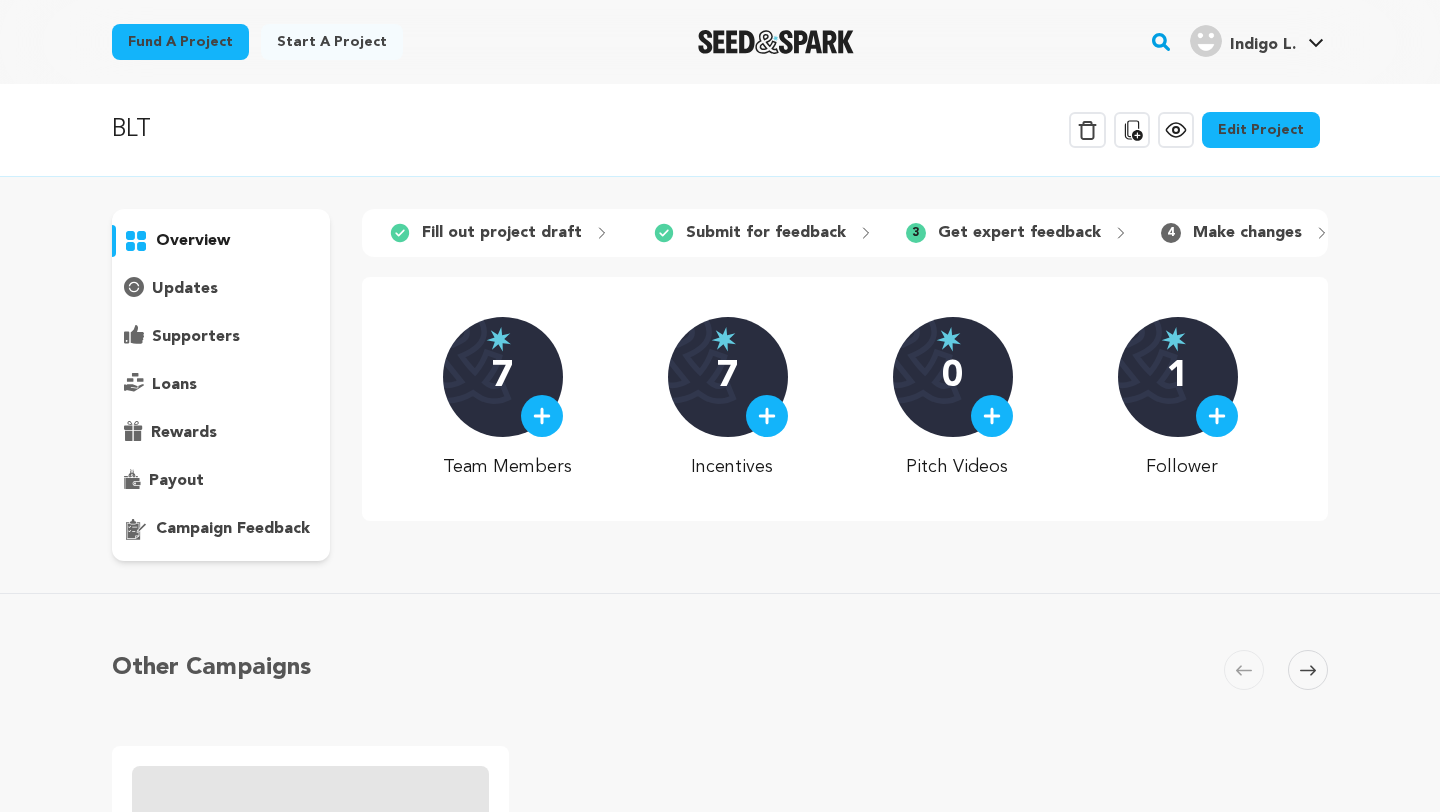 scroll, scrollTop: 0, scrollLeft: 0, axis: both 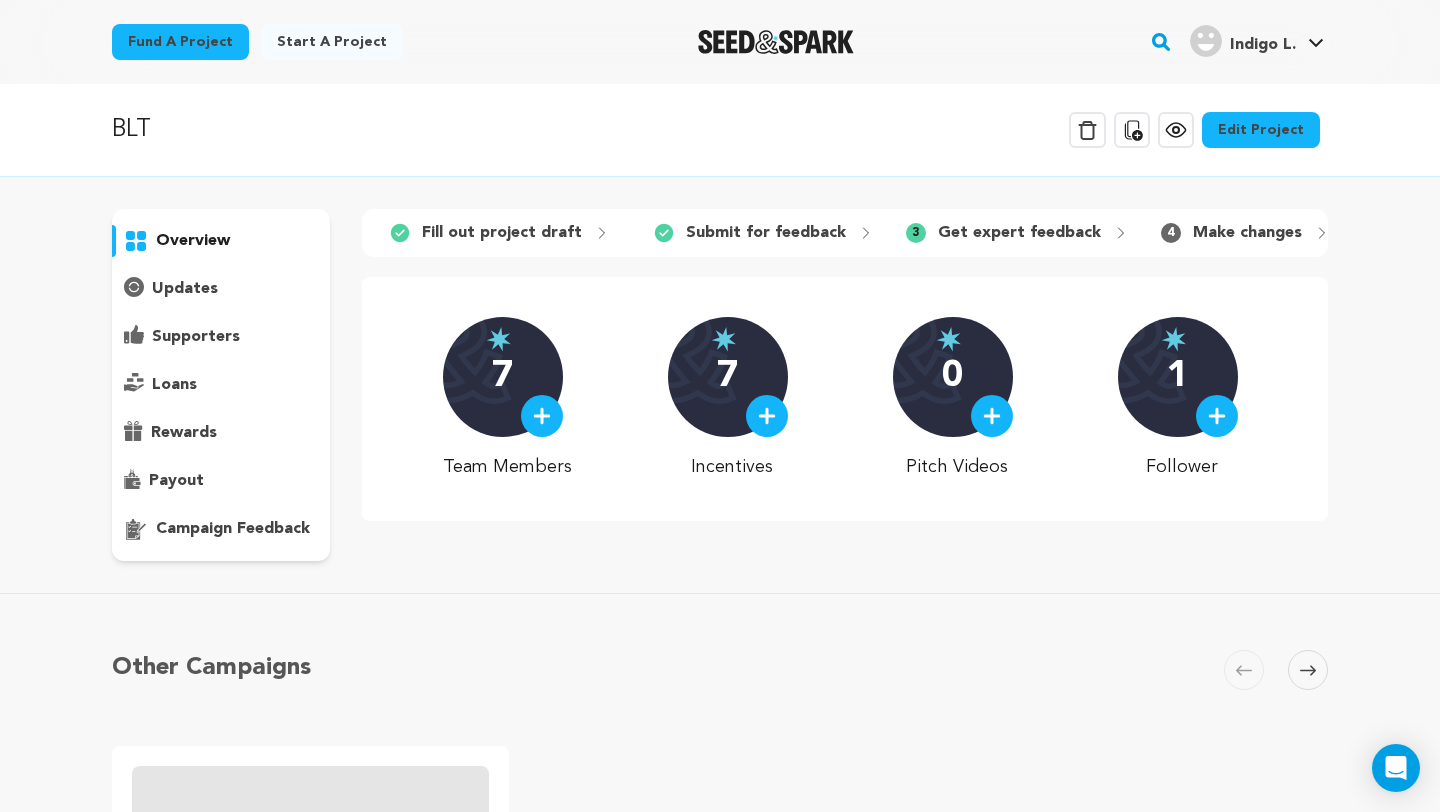 click on "campaign feedback" at bounding box center [233, 529] 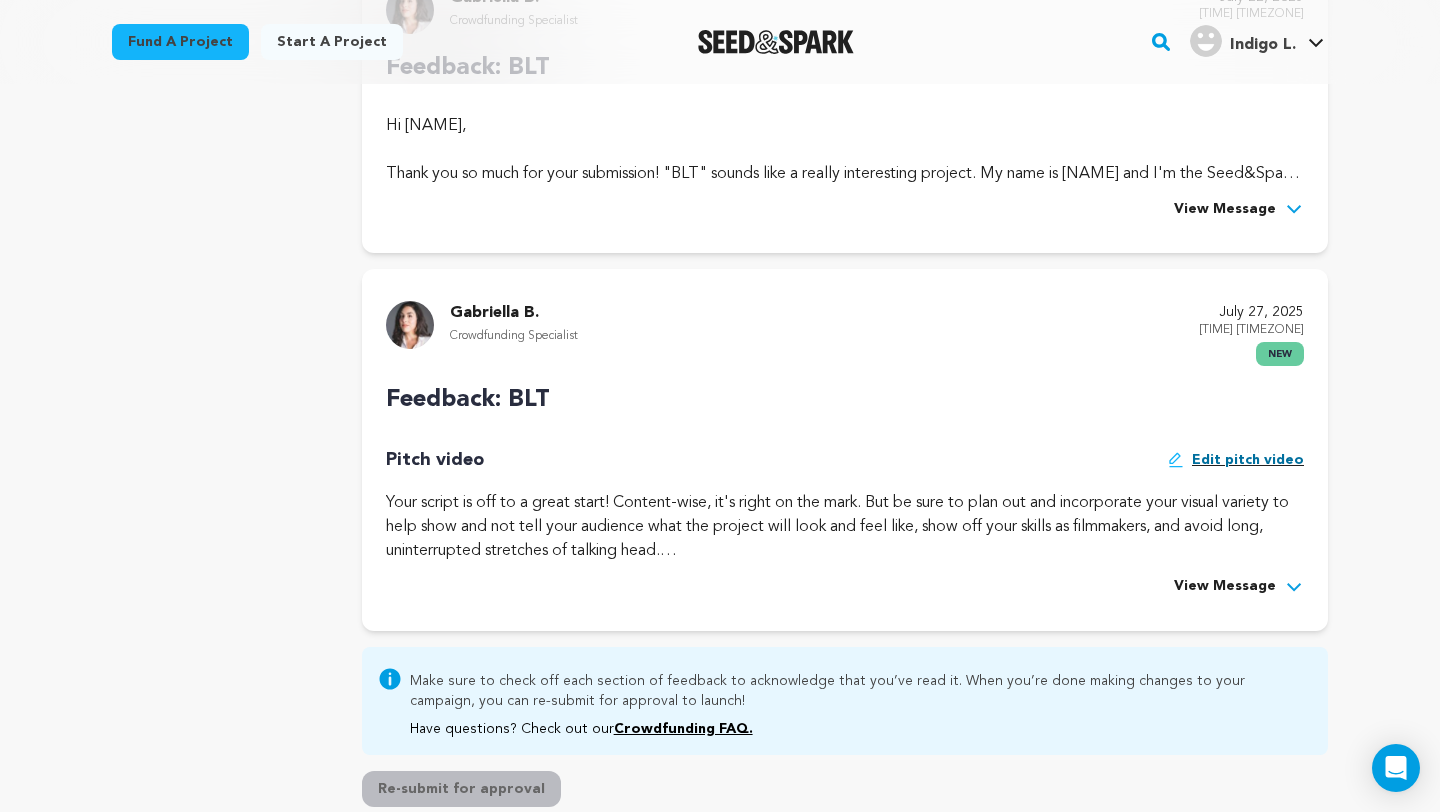 scroll, scrollTop: 573, scrollLeft: 0, axis: vertical 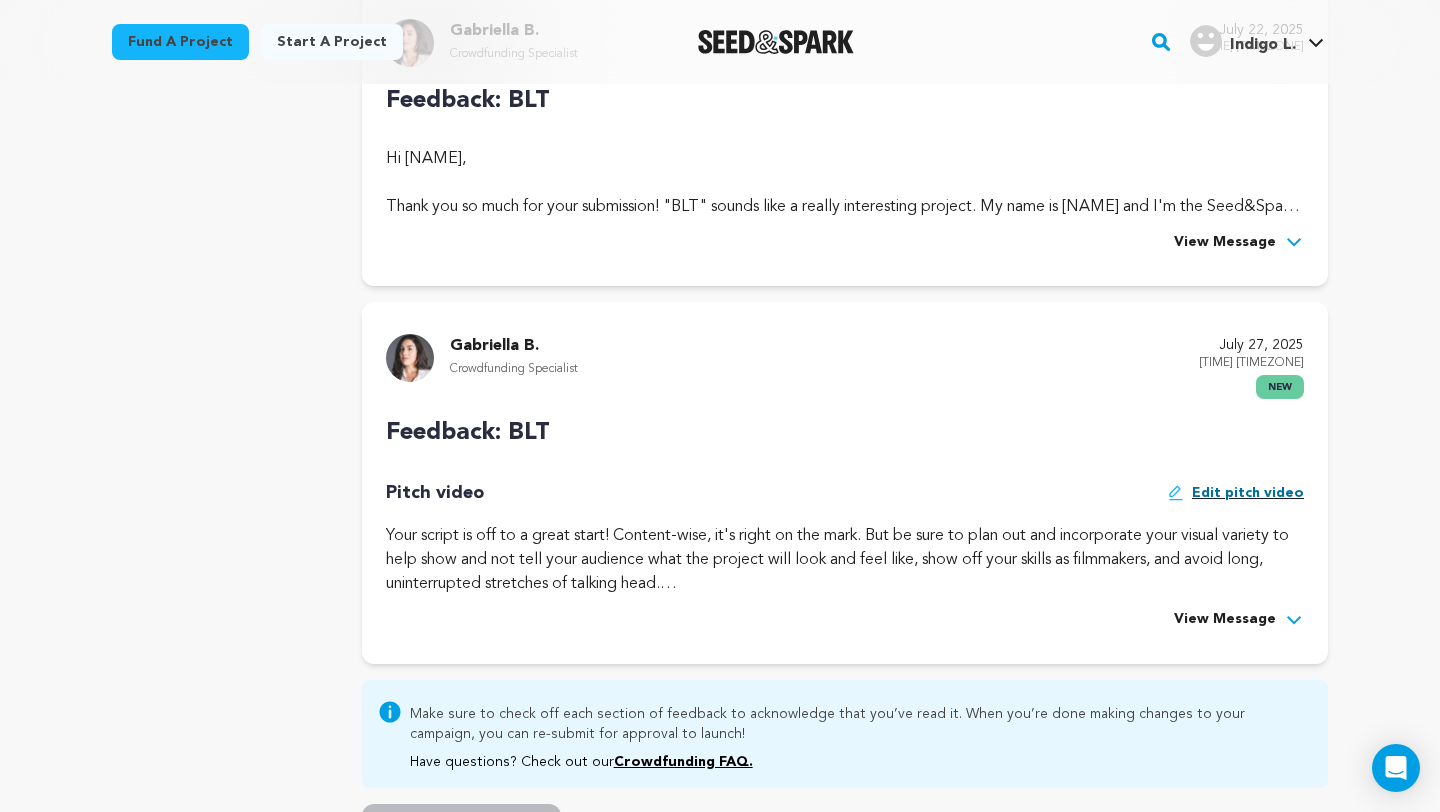 click on "Your script is off to a great start! Content-wise, it's right on the mark. But be sure to plan out and incorporate your visual variety to help show and not tell your audience what the project will look and feel like, show off your skills as filmmakers, and avoid long, uninterrupted stretches of talking head." at bounding box center (845, 231) 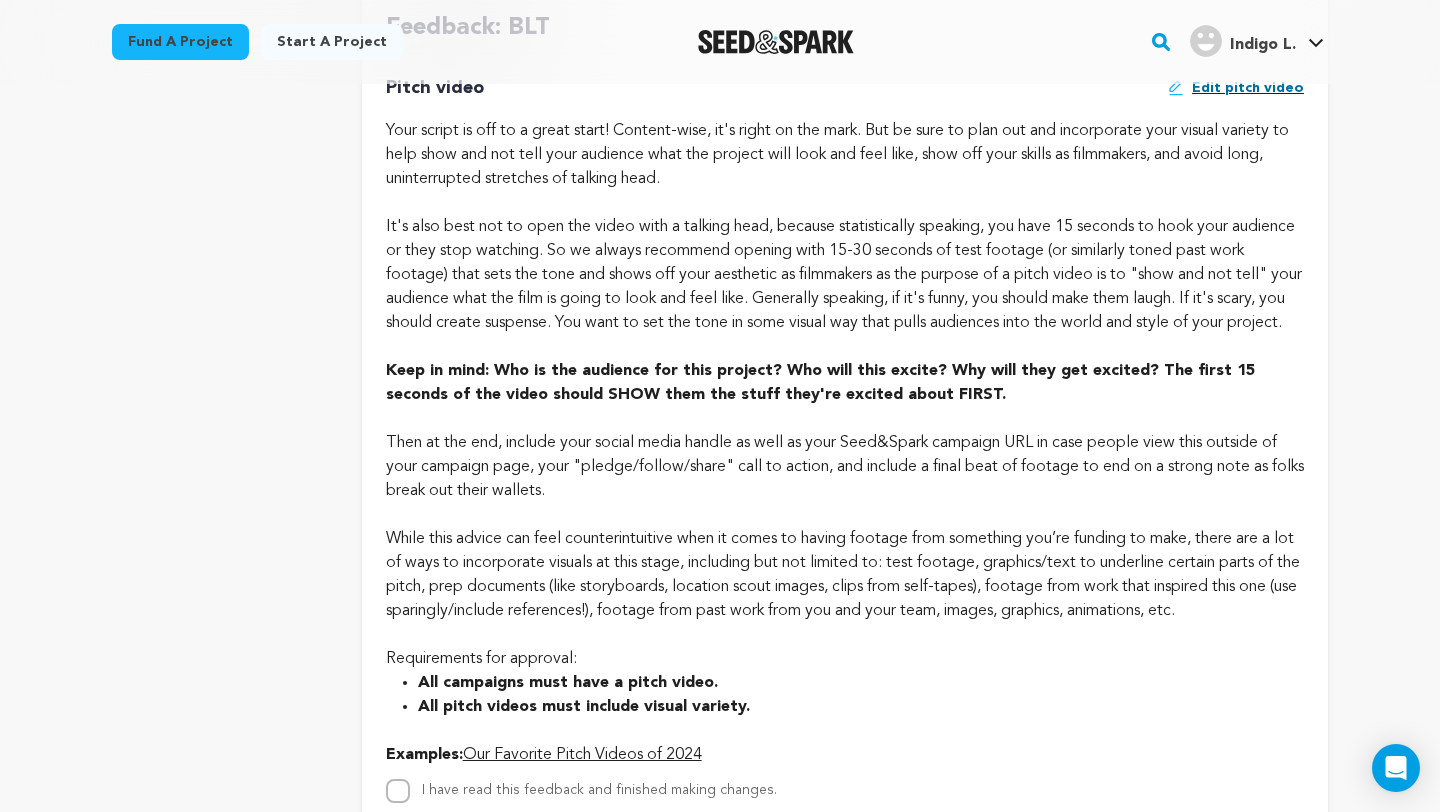 scroll, scrollTop: 979, scrollLeft: 0, axis: vertical 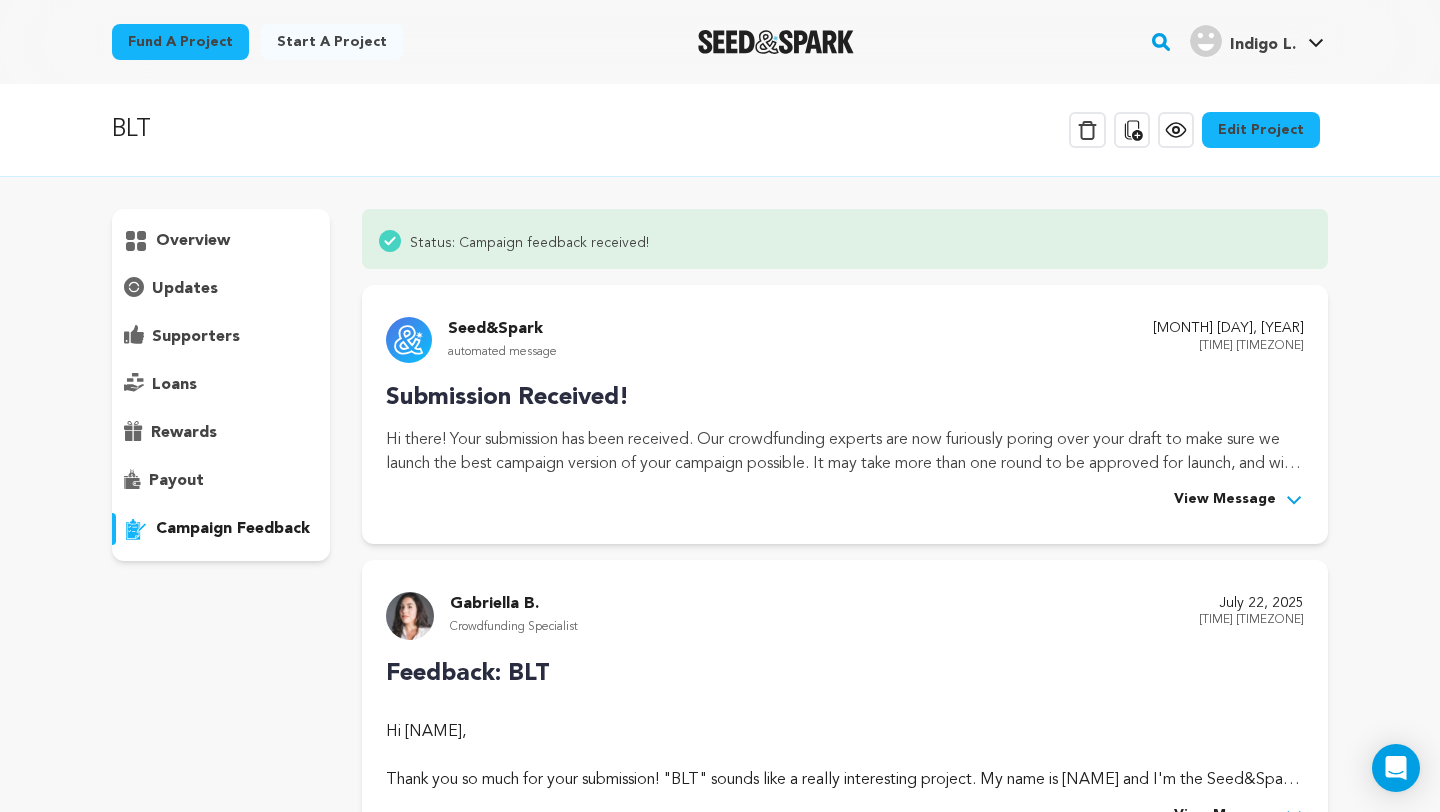 click on "overview" at bounding box center [193, 241] 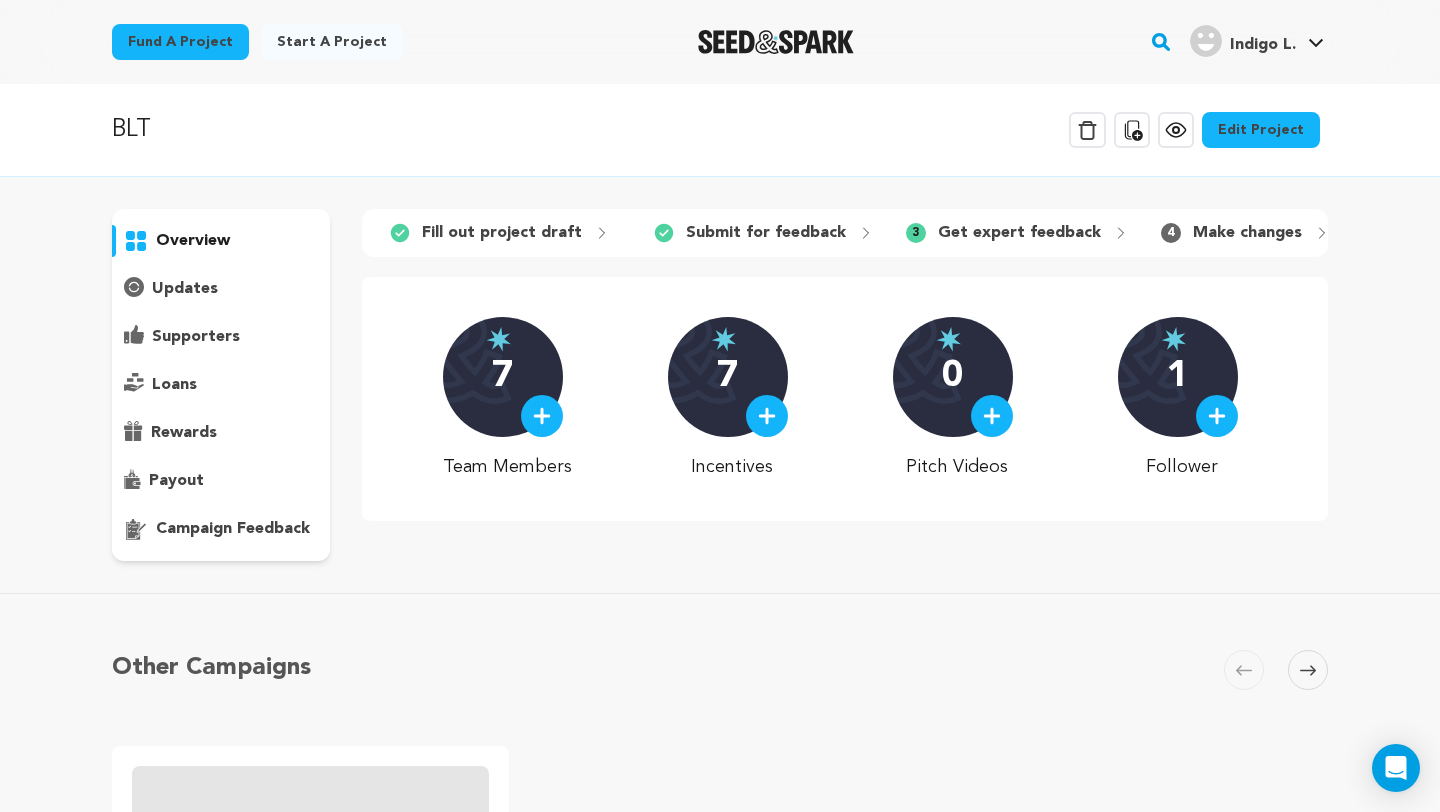 click on "Edit Project" at bounding box center [1261, 130] 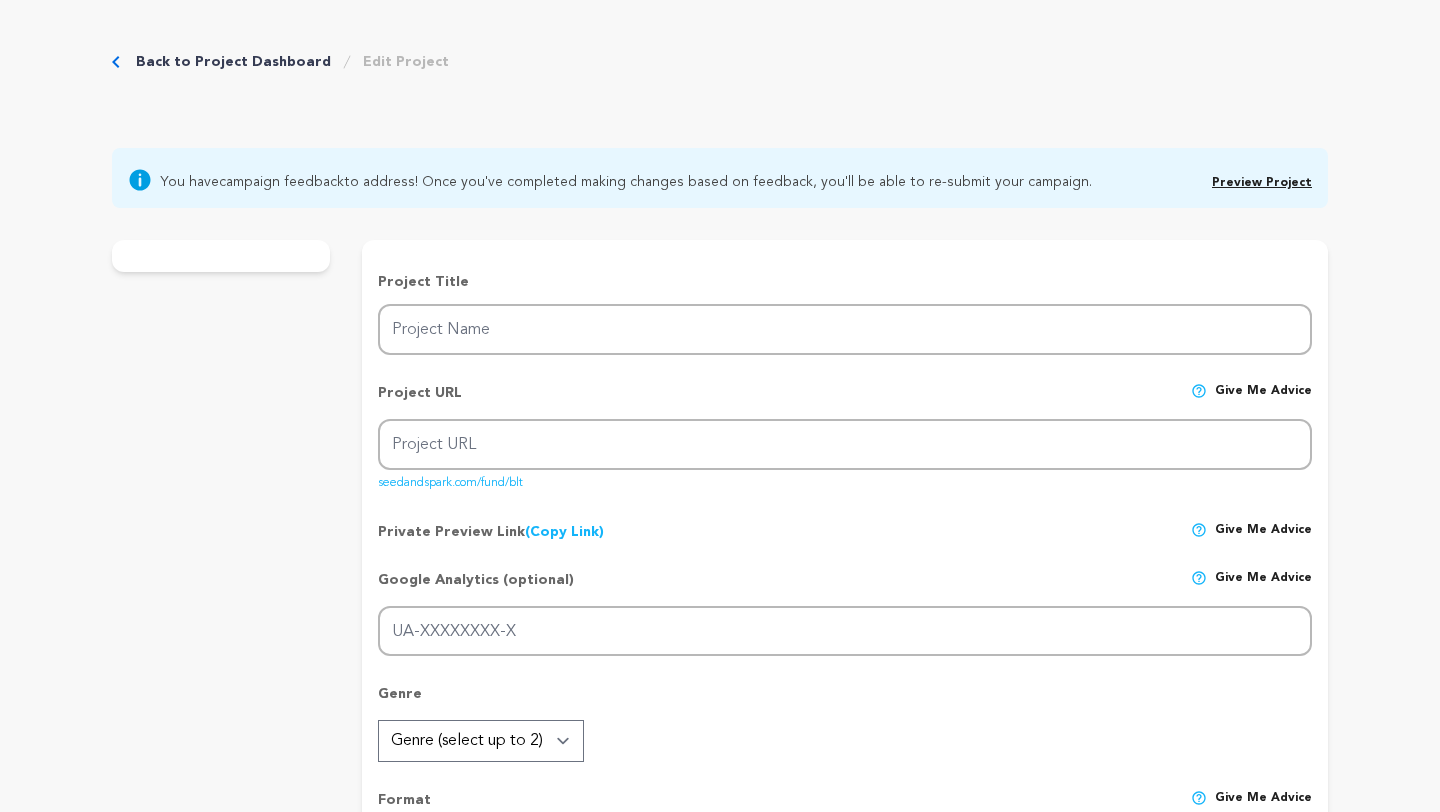 scroll, scrollTop: 0, scrollLeft: 0, axis: both 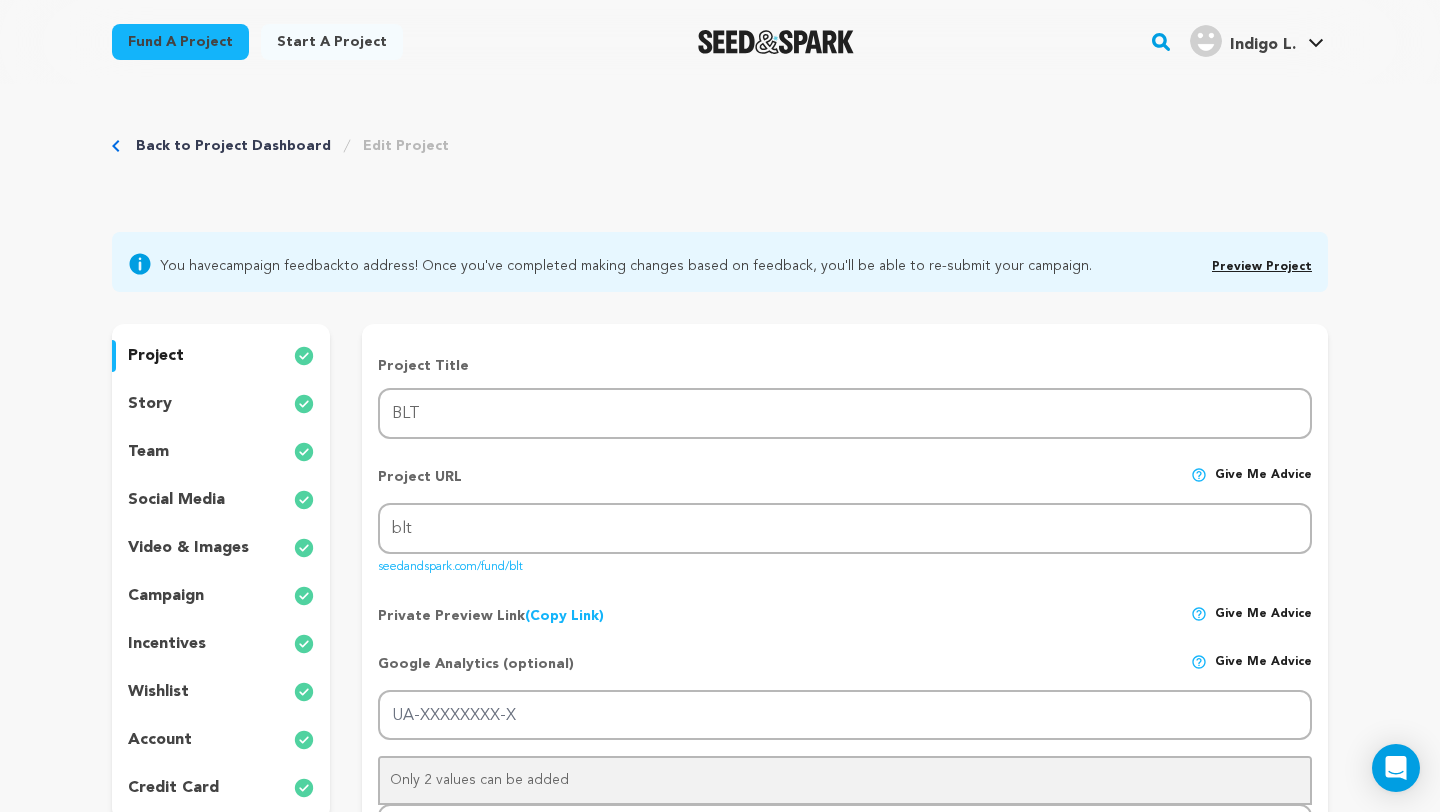 click on "seedandspark.com/fund/blt" at bounding box center (450, 563) 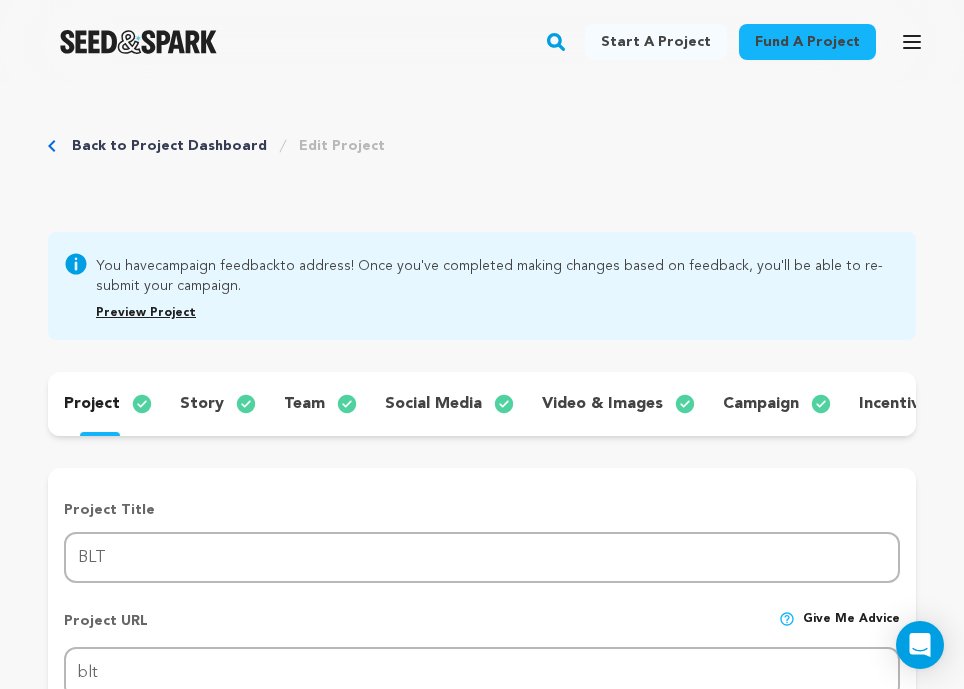 click on "Preview Project" at bounding box center [146, 313] 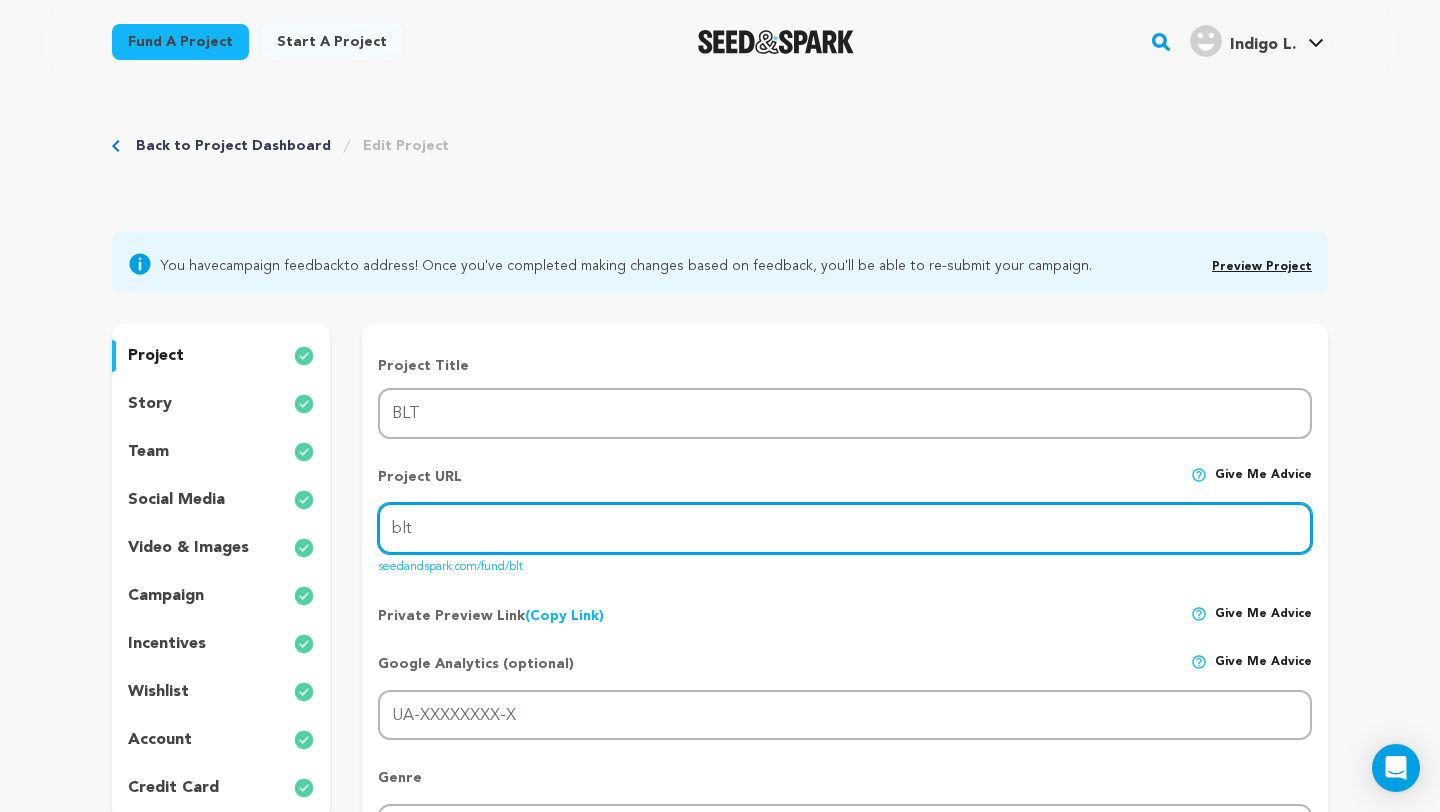 click on "blt" at bounding box center [845, 528] 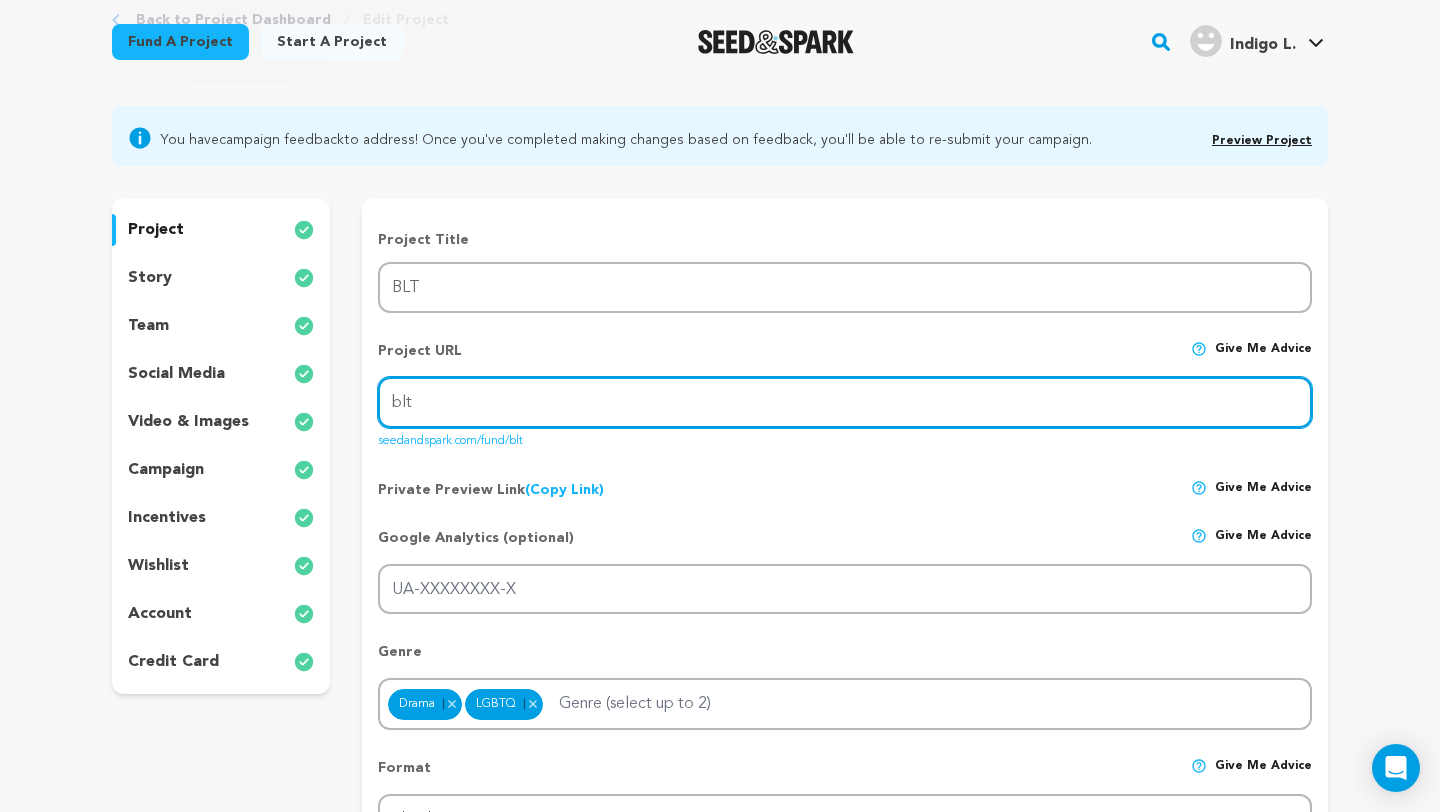 scroll, scrollTop: 0, scrollLeft: 0, axis: both 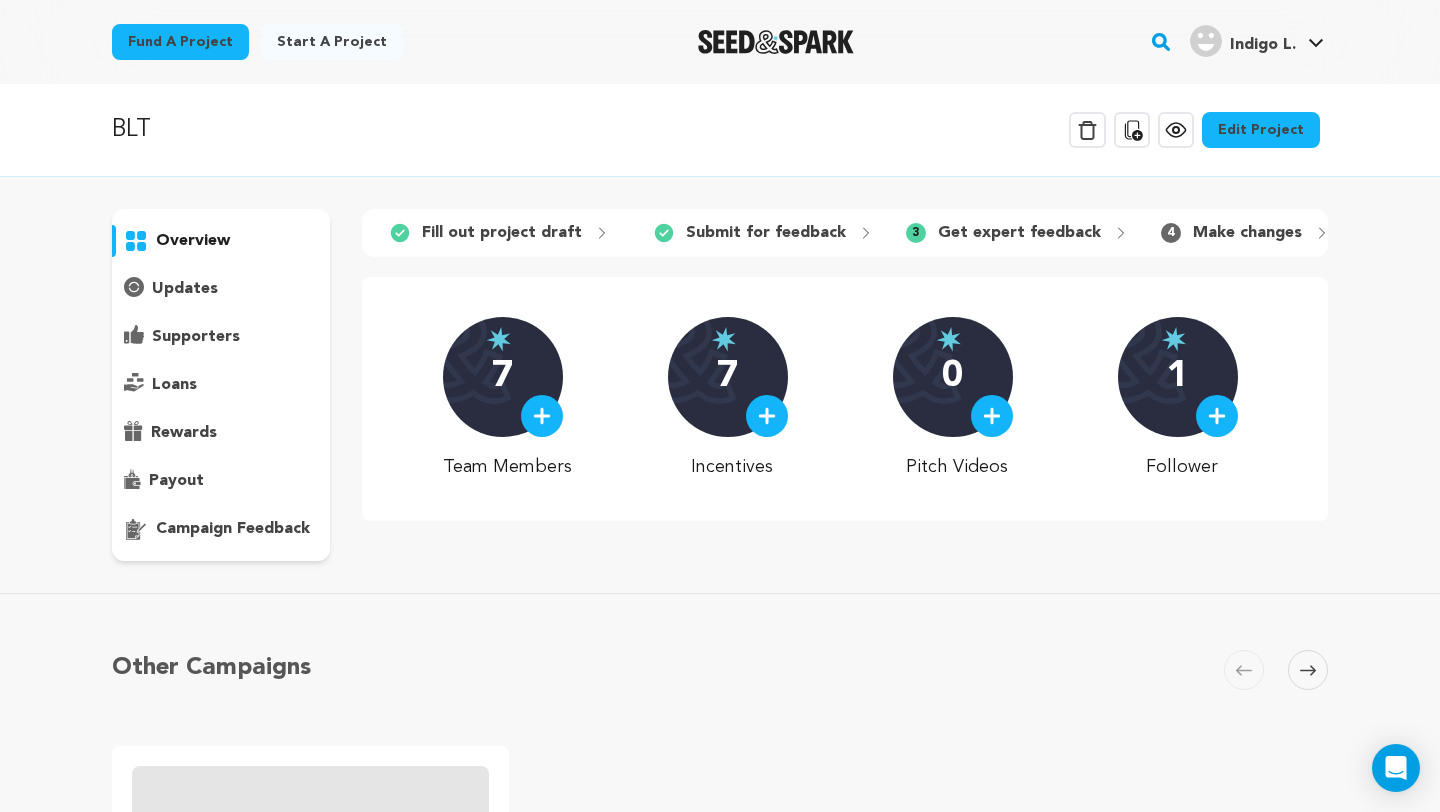 click on "campaign feedback" at bounding box center [233, 529] 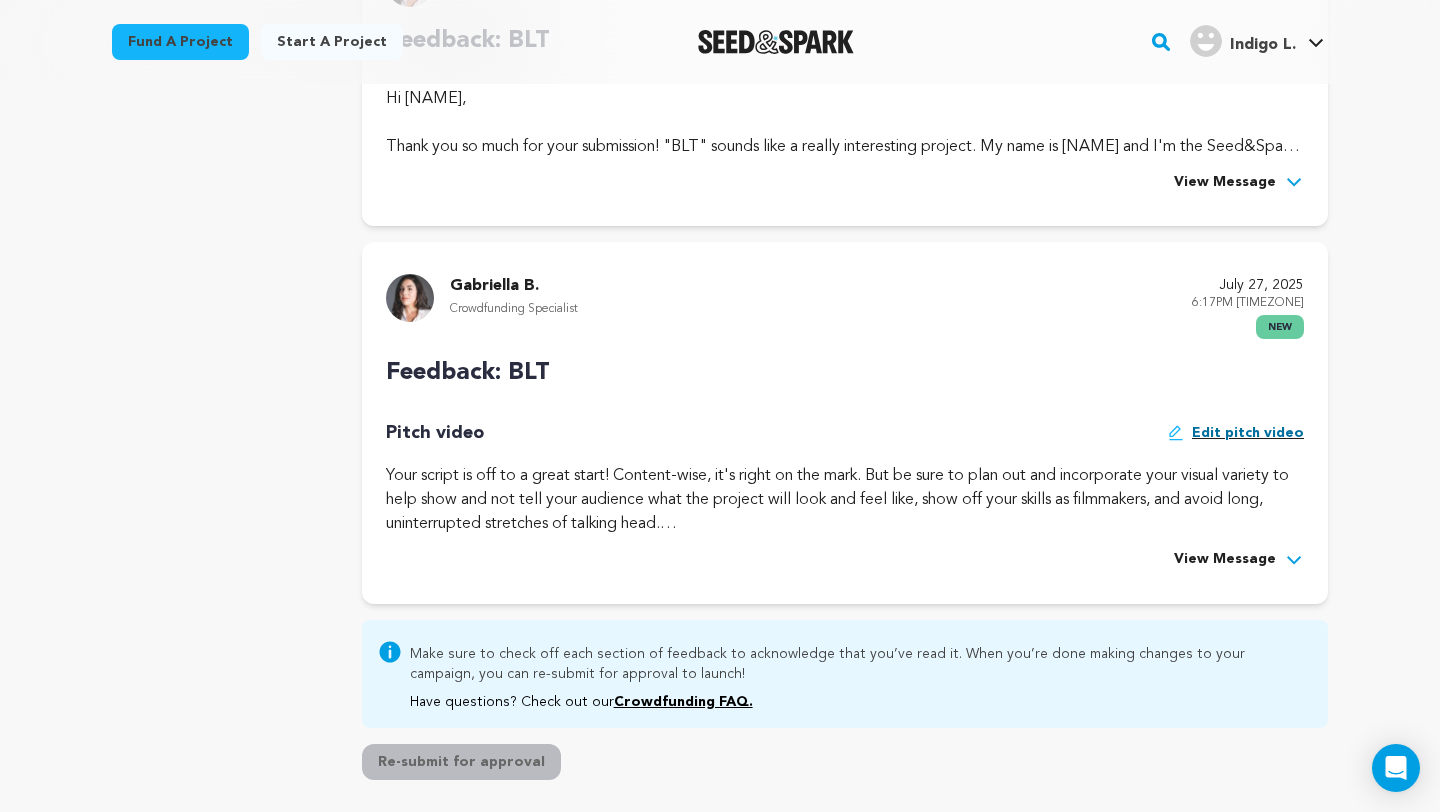 scroll, scrollTop: 674, scrollLeft: 0, axis: vertical 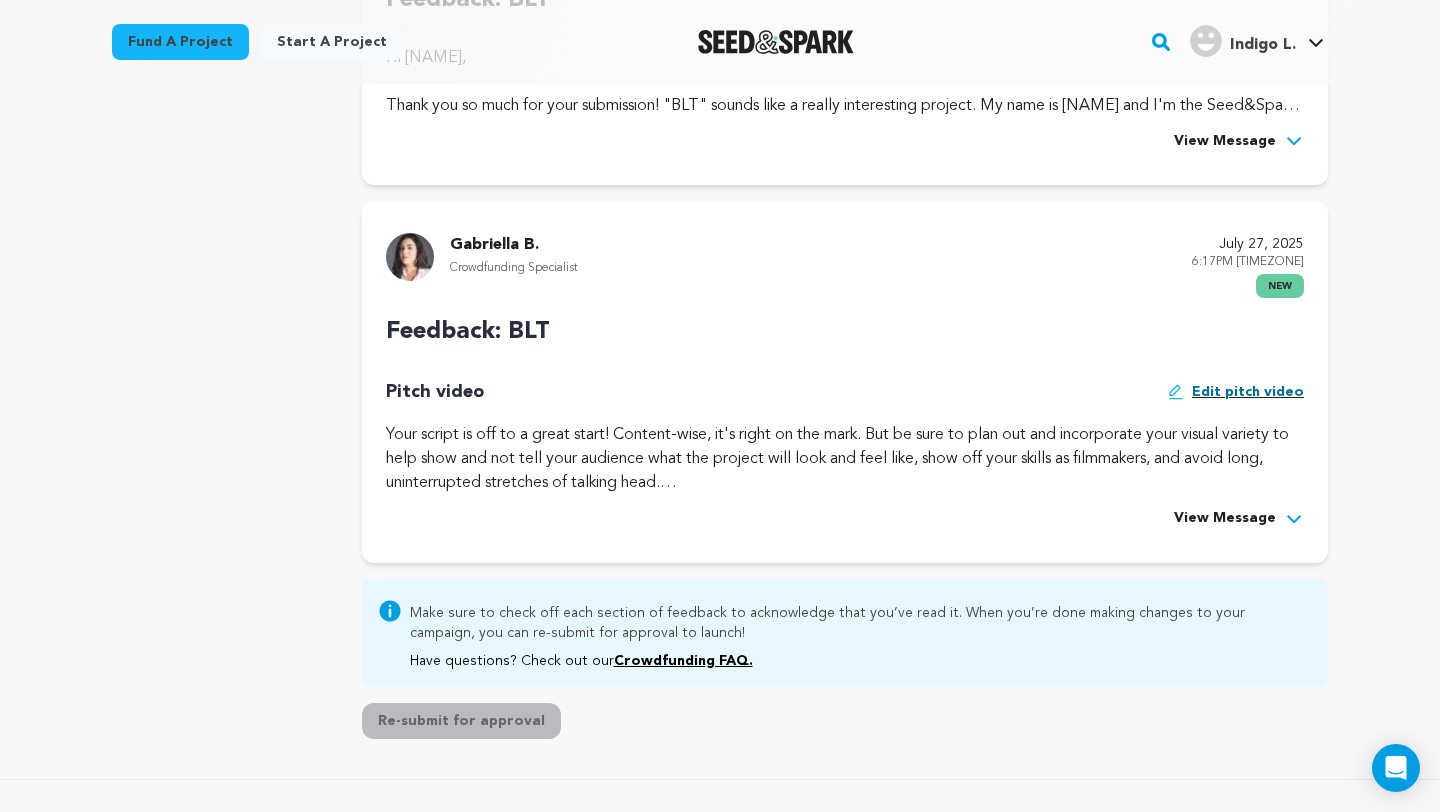 click on "View Message" at bounding box center [1225, 519] 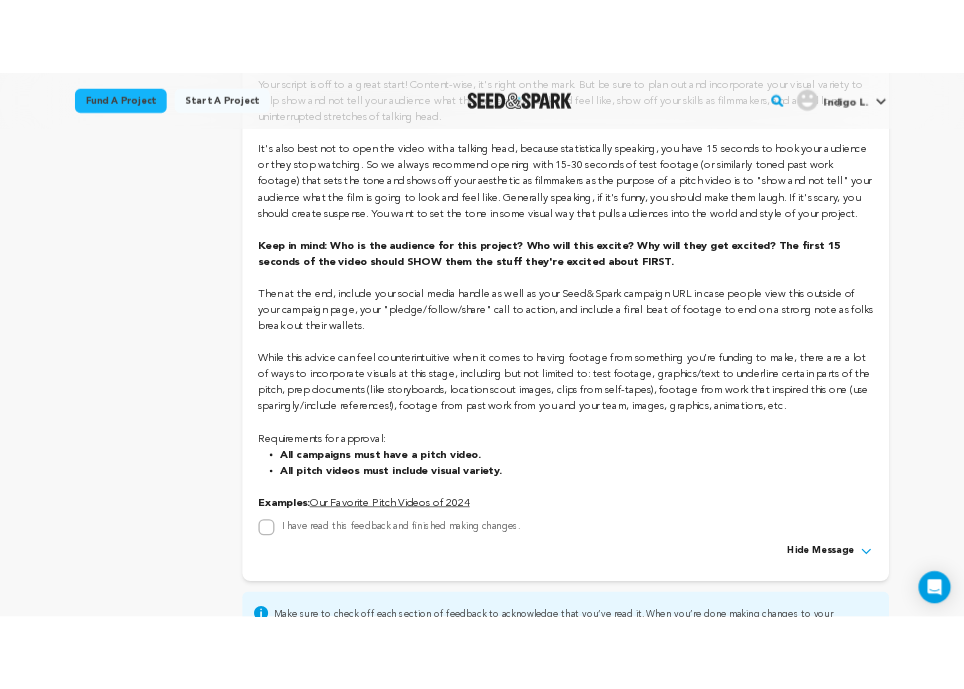 scroll, scrollTop: 1094, scrollLeft: 0, axis: vertical 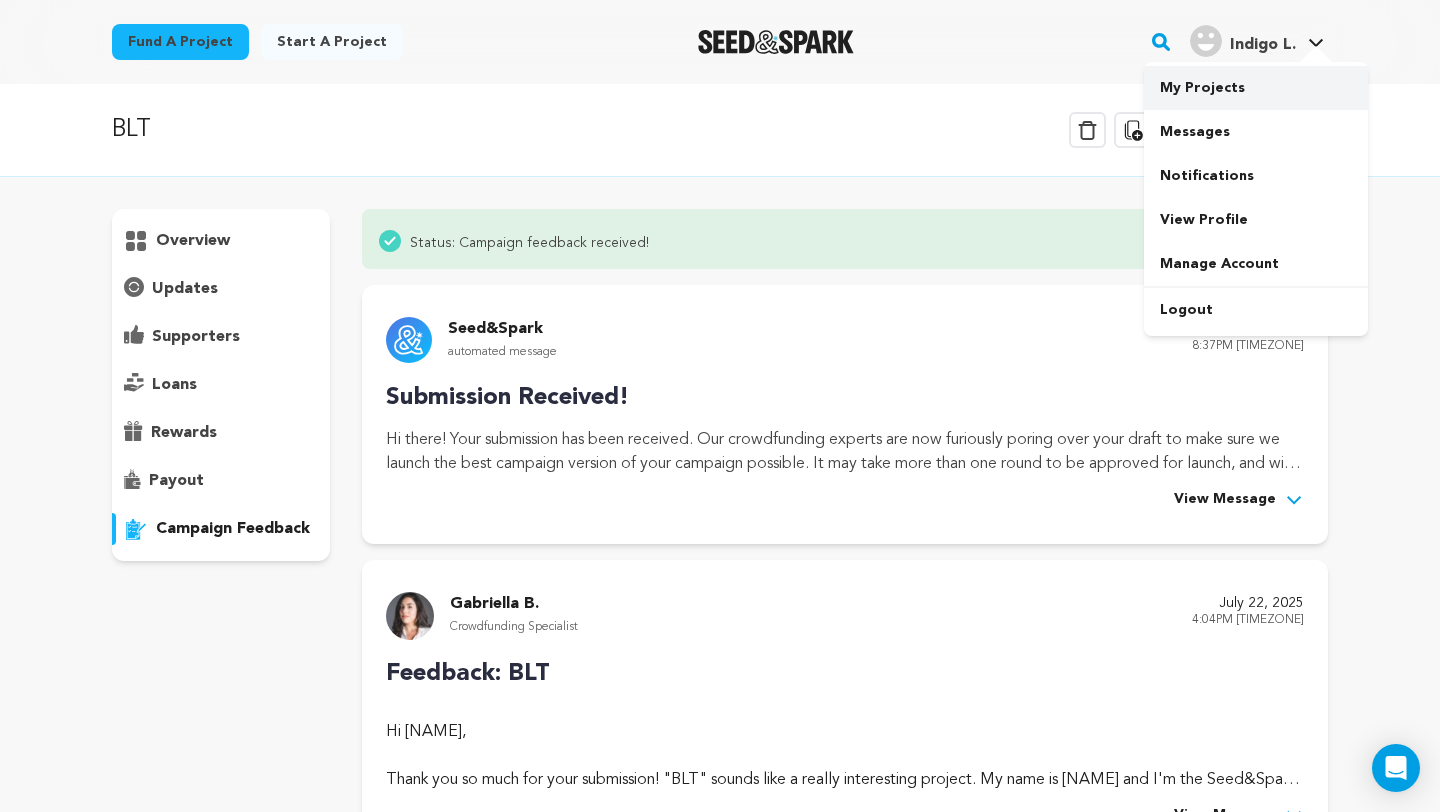 click on "My Projects" at bounding box center [1256, 88] 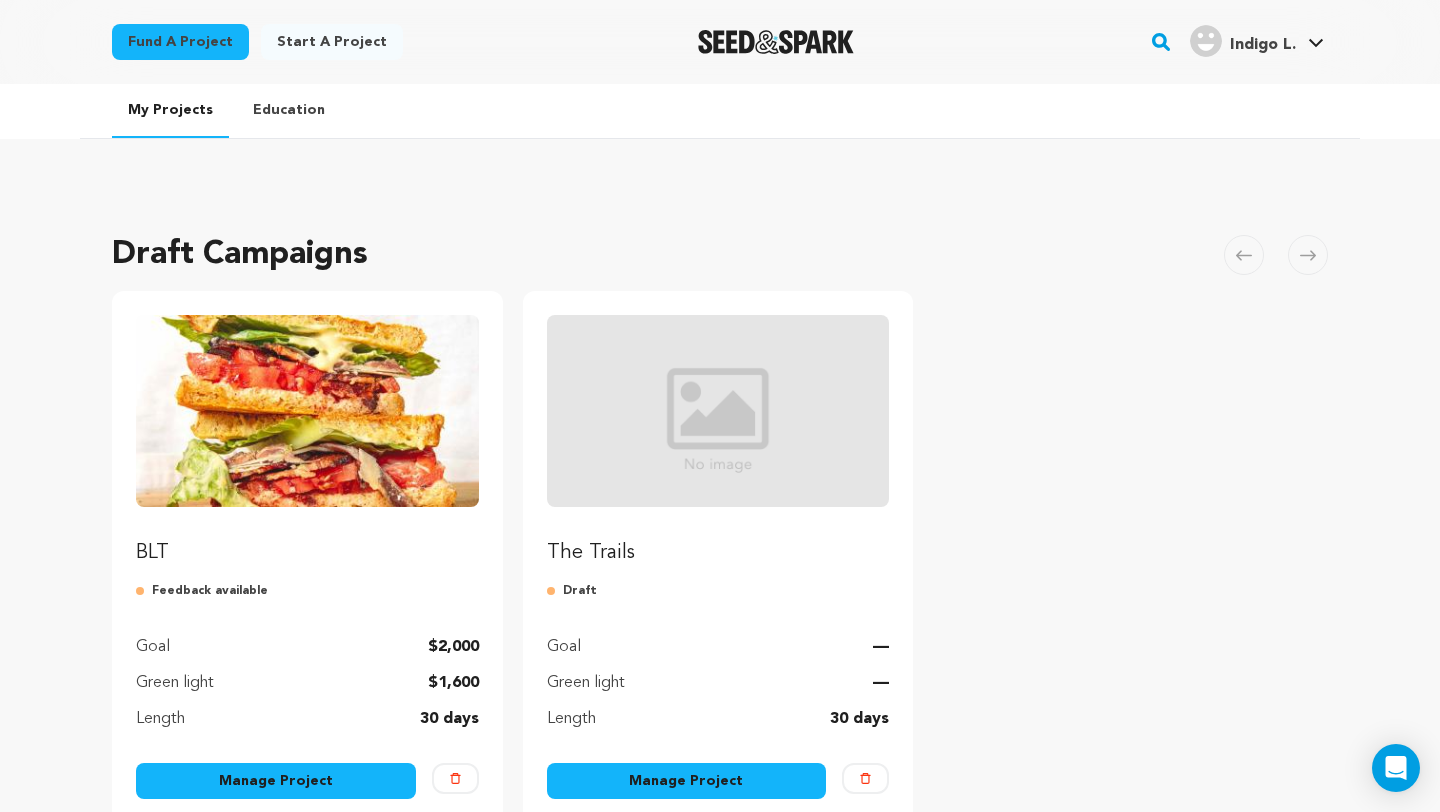 scroll, scrollTop: 0, scrollLeft: 0, axis: both 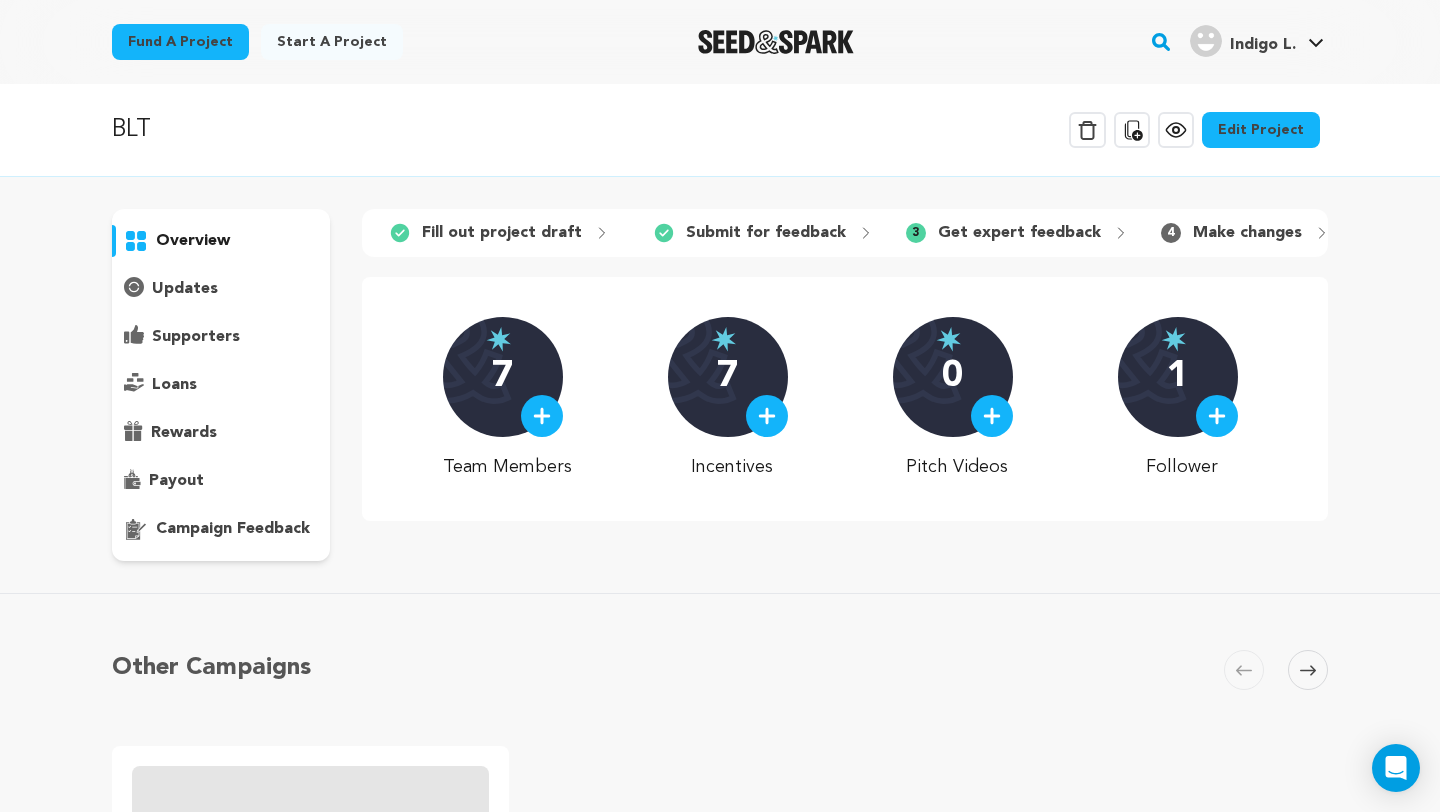 click on "campaign feedback" at bounding box center [233, 529] 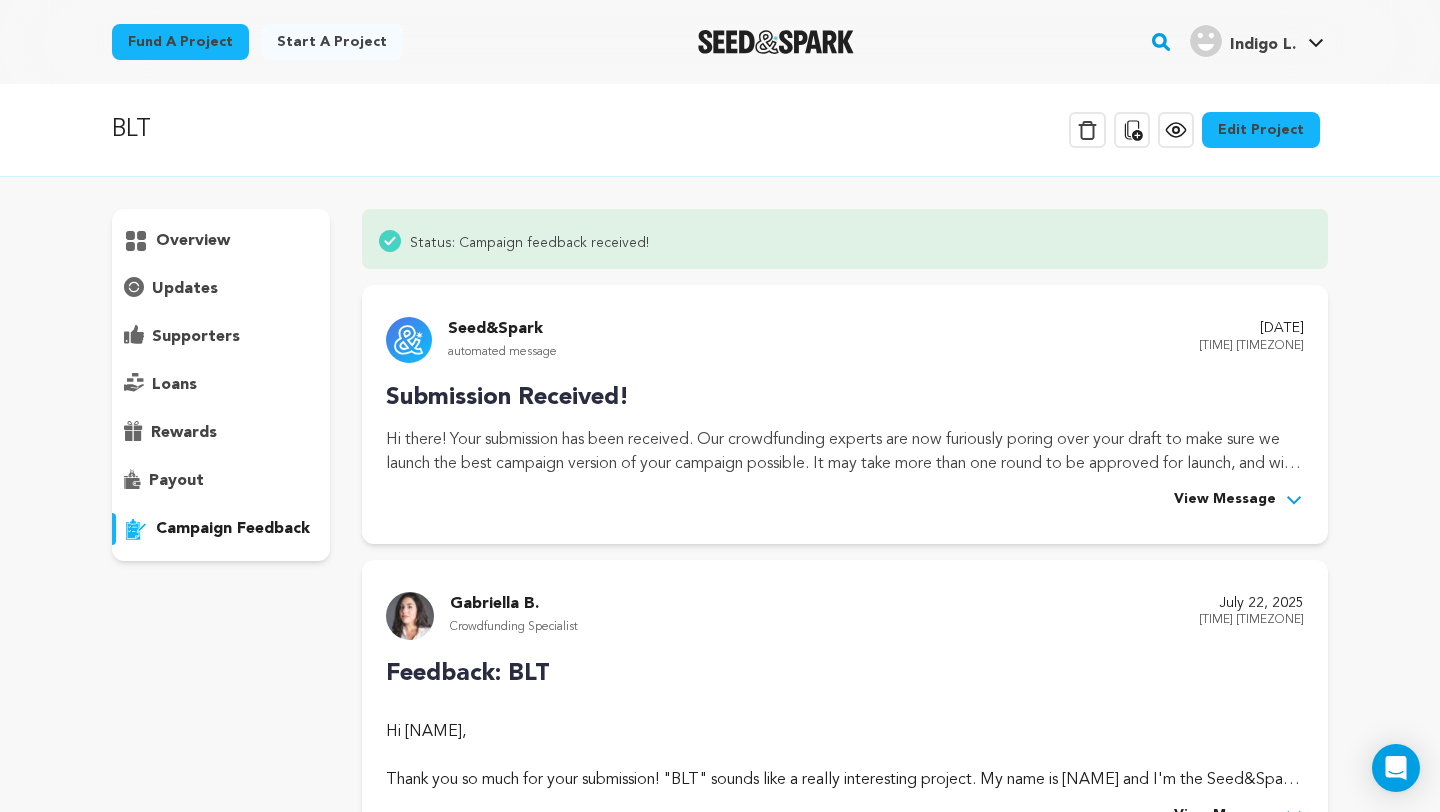 click on "overview" at bounding box center (193, 241) 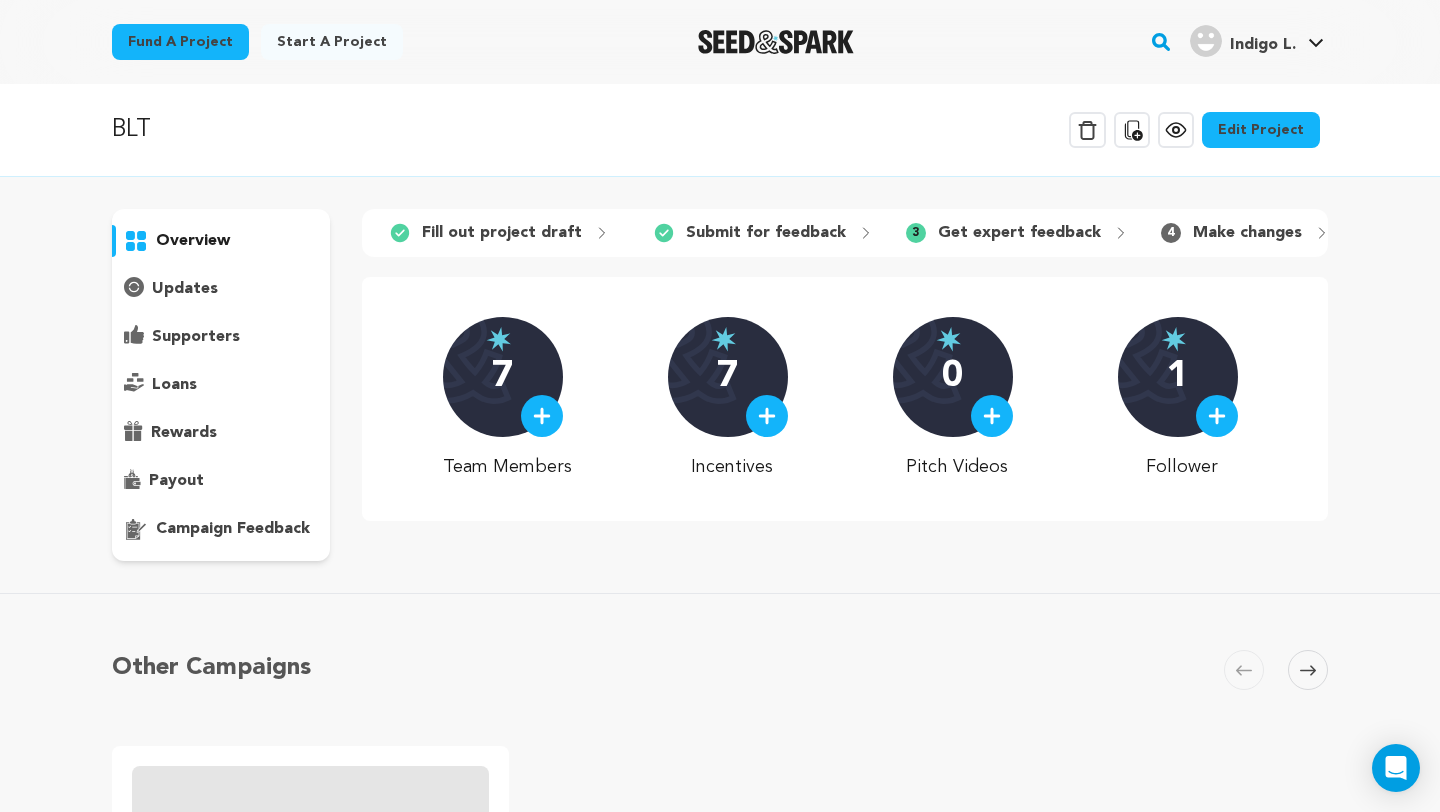click on "Edit Project" at bounding box center (1261, 130) 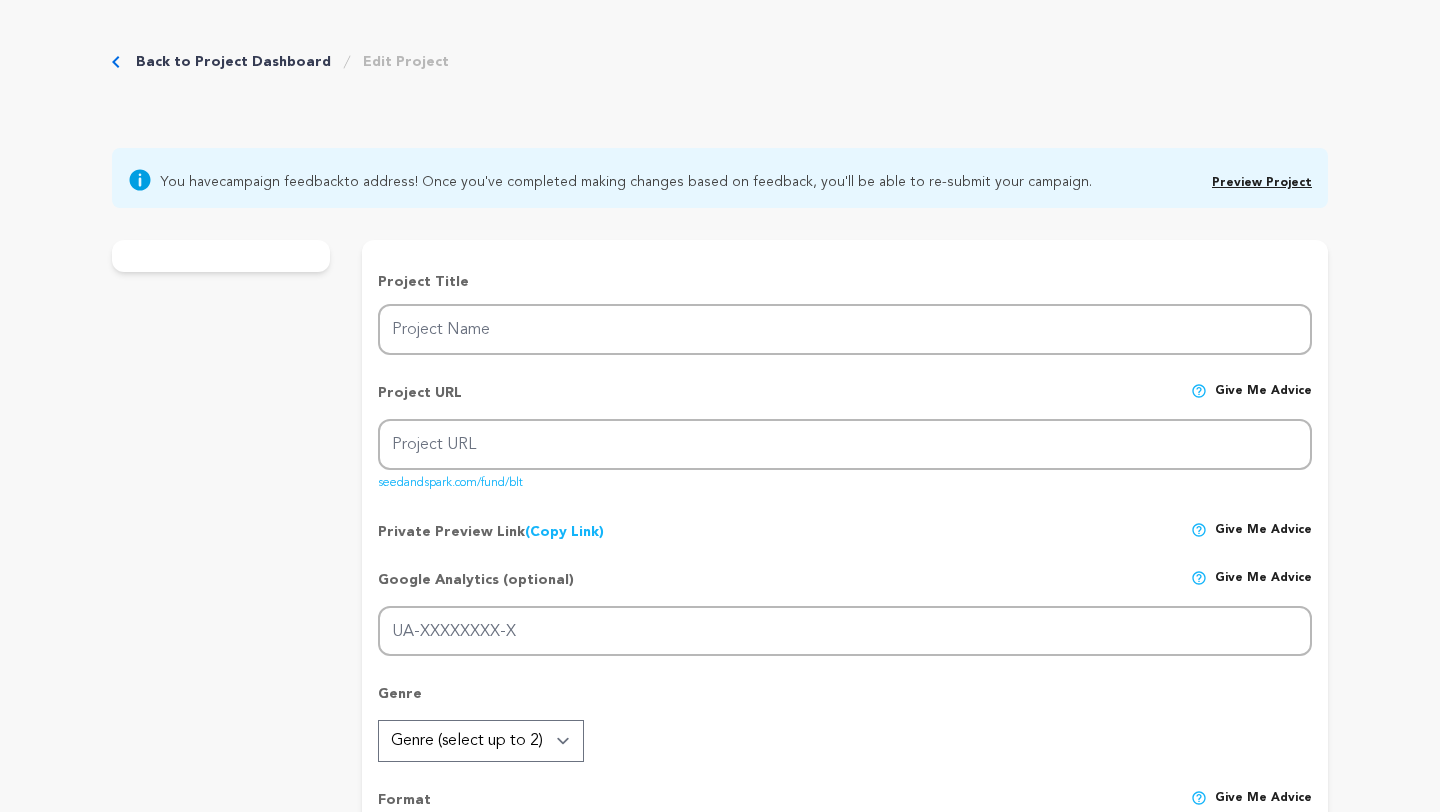 scroll, scrollTop: 0, scrollLeft: 0, axis: both 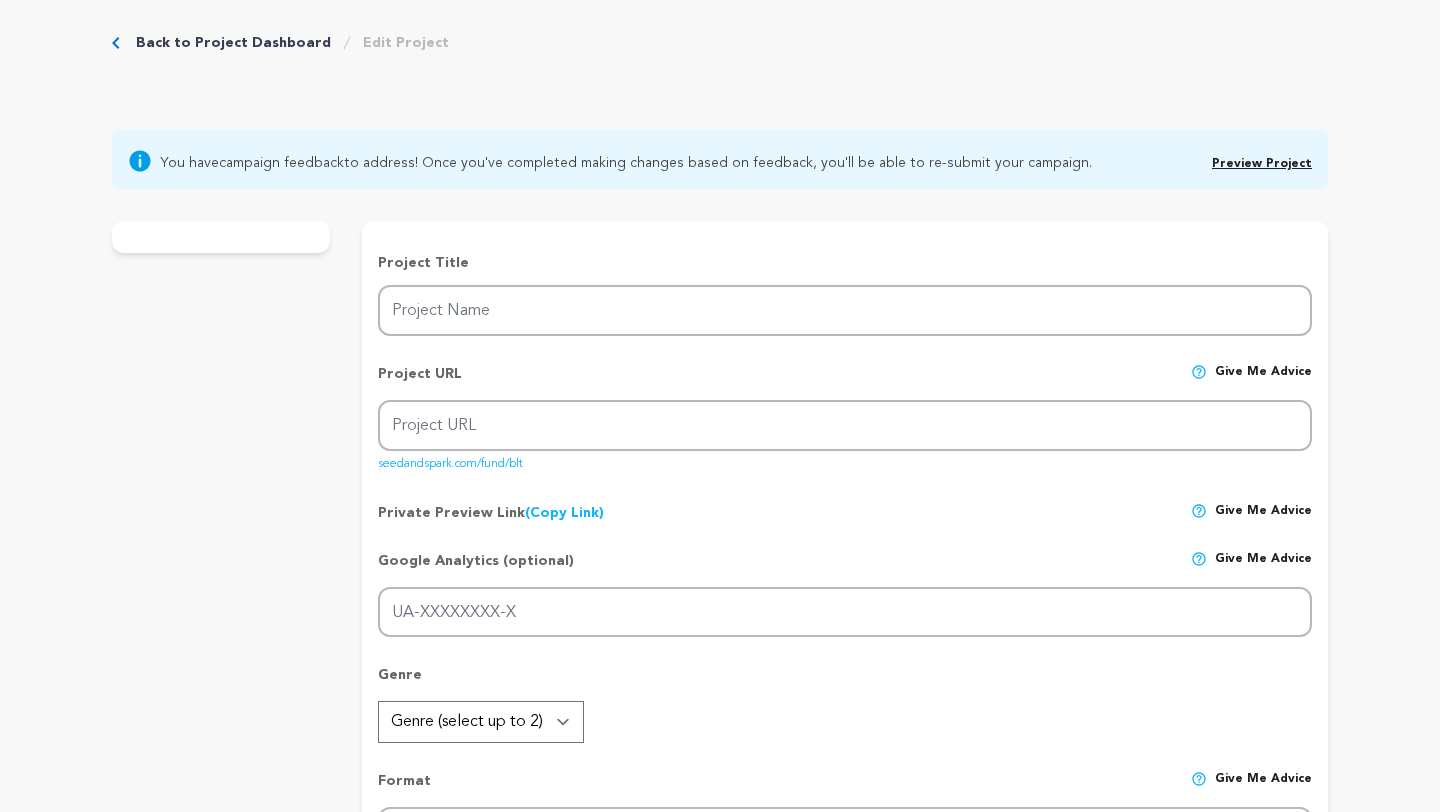 type on "BLT" 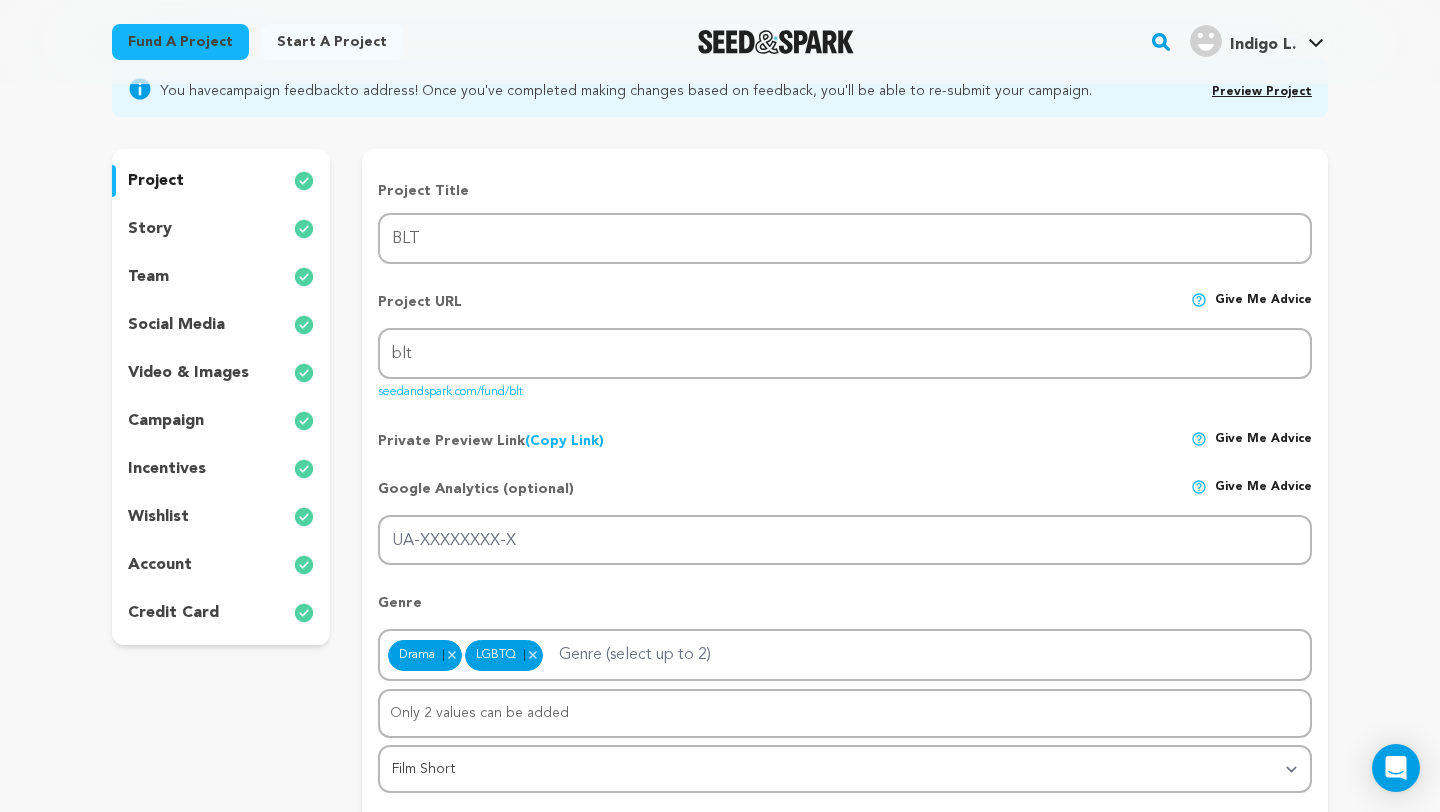 scroll, scrollTop: 172, scrollLeft: 0, axis: vertical 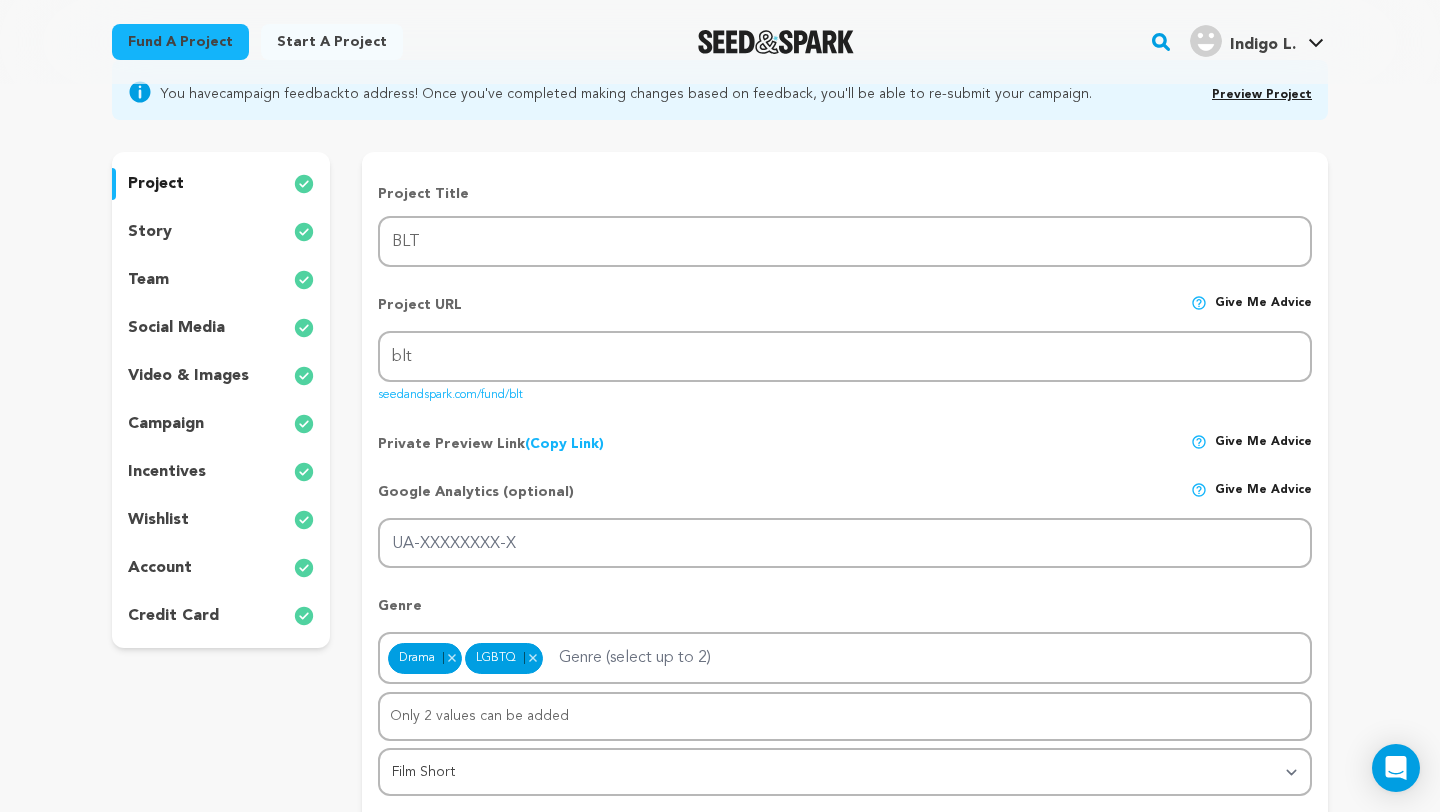 click on "video & images" at bounding box center [221, 376] 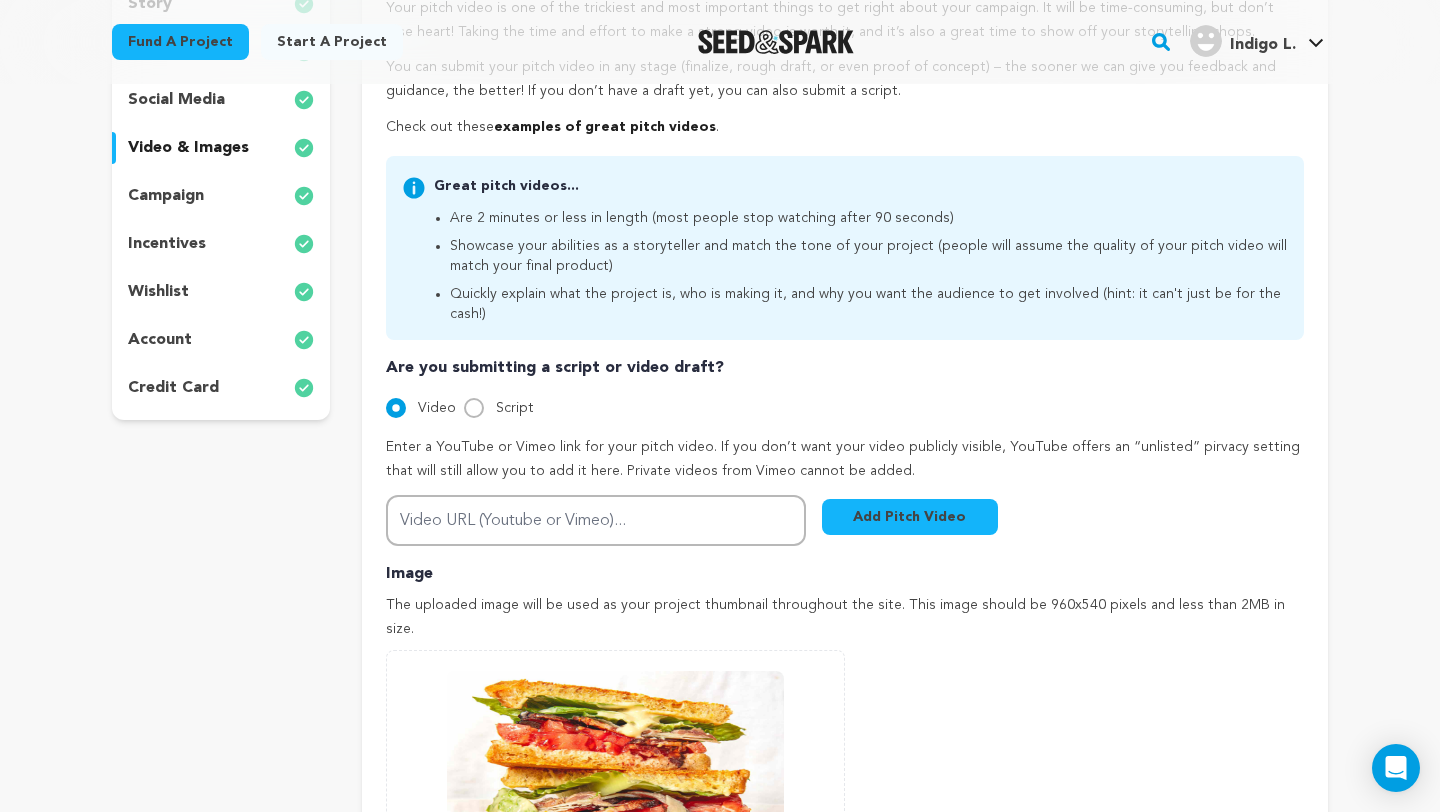 scroll, scrollTop: 406, scrollLeft: 0, axis: vertical 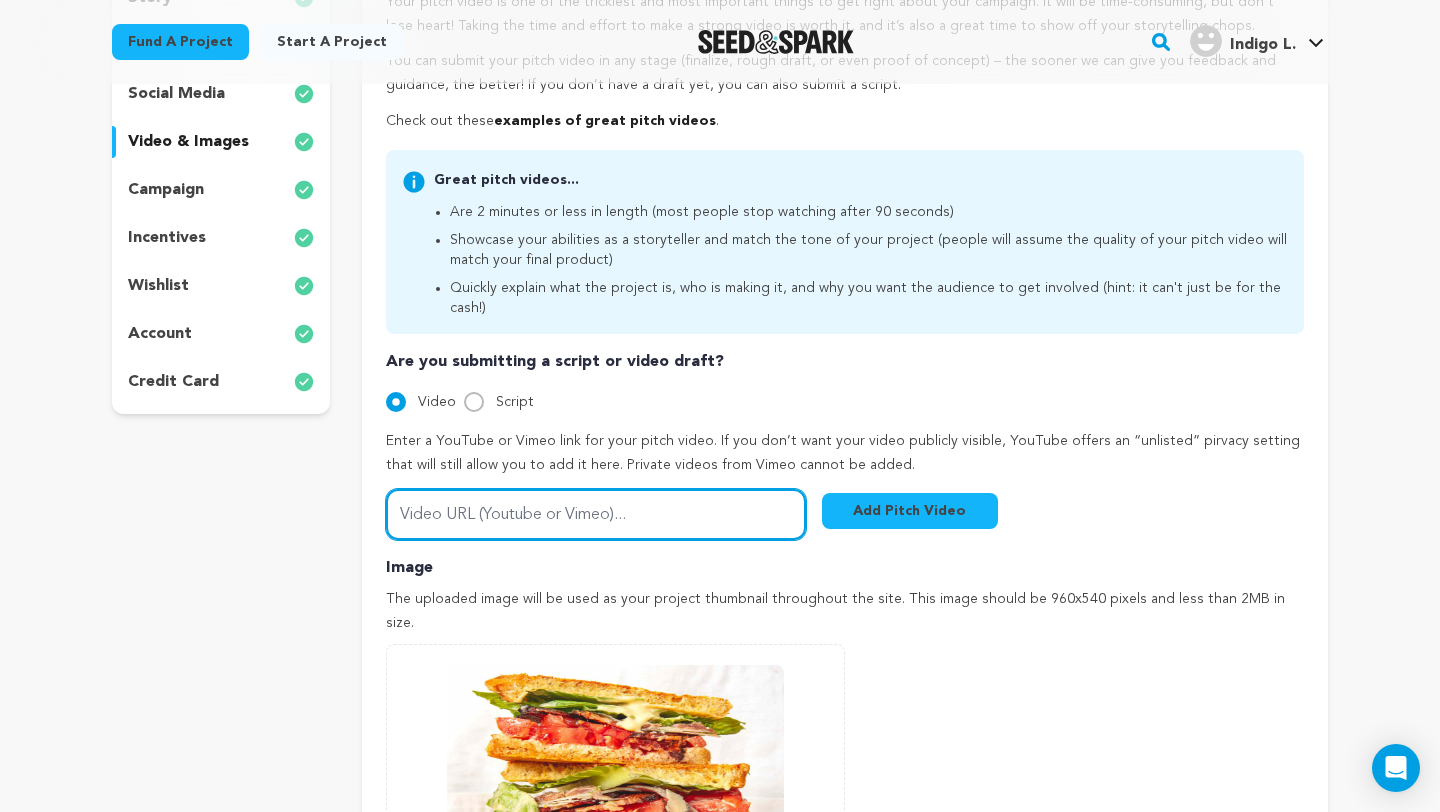 click on "Video URL (Youtube or Vimeo)..." at bounding box center [596, 514] 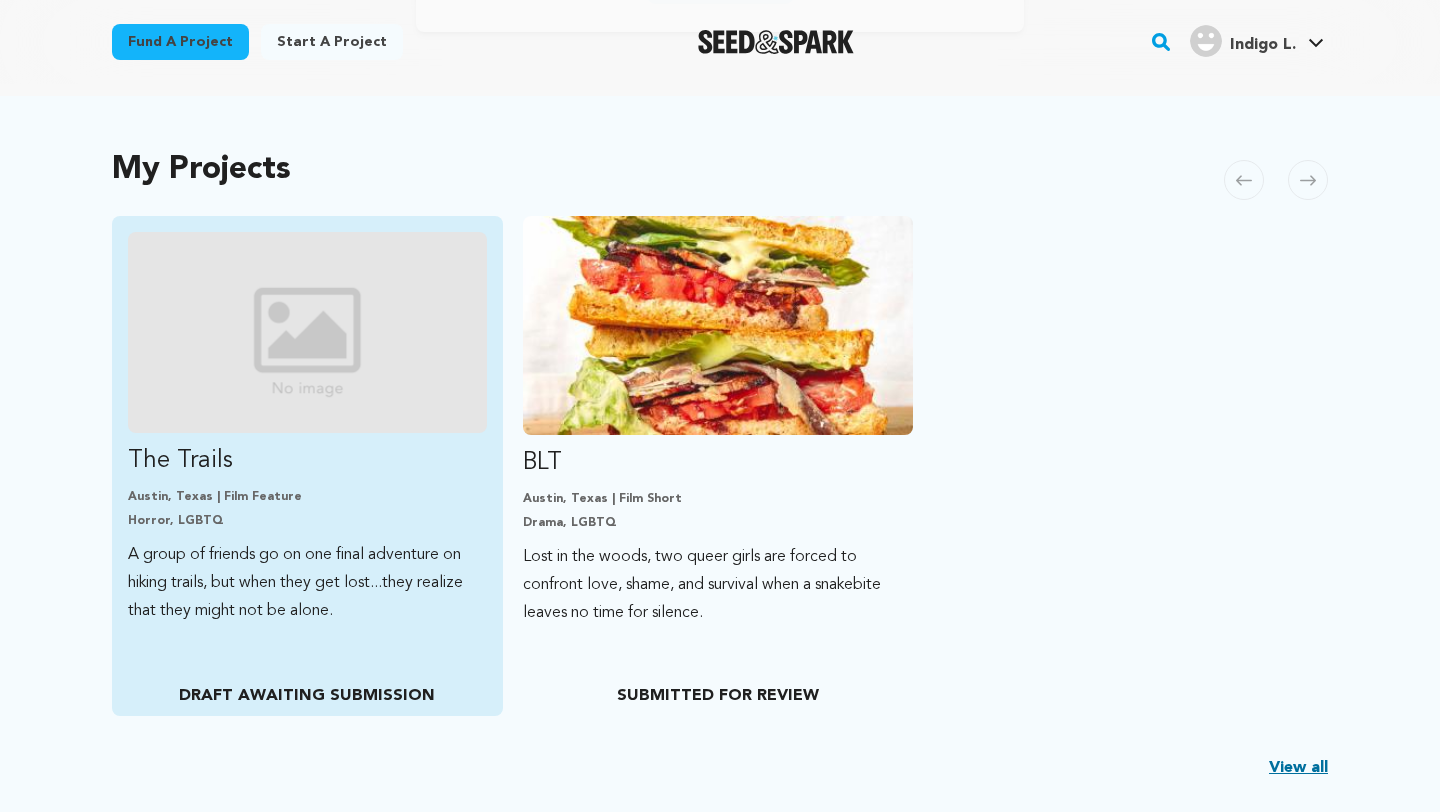 scroll, scrollTop: 0, scrollLeft: 0, axis: both 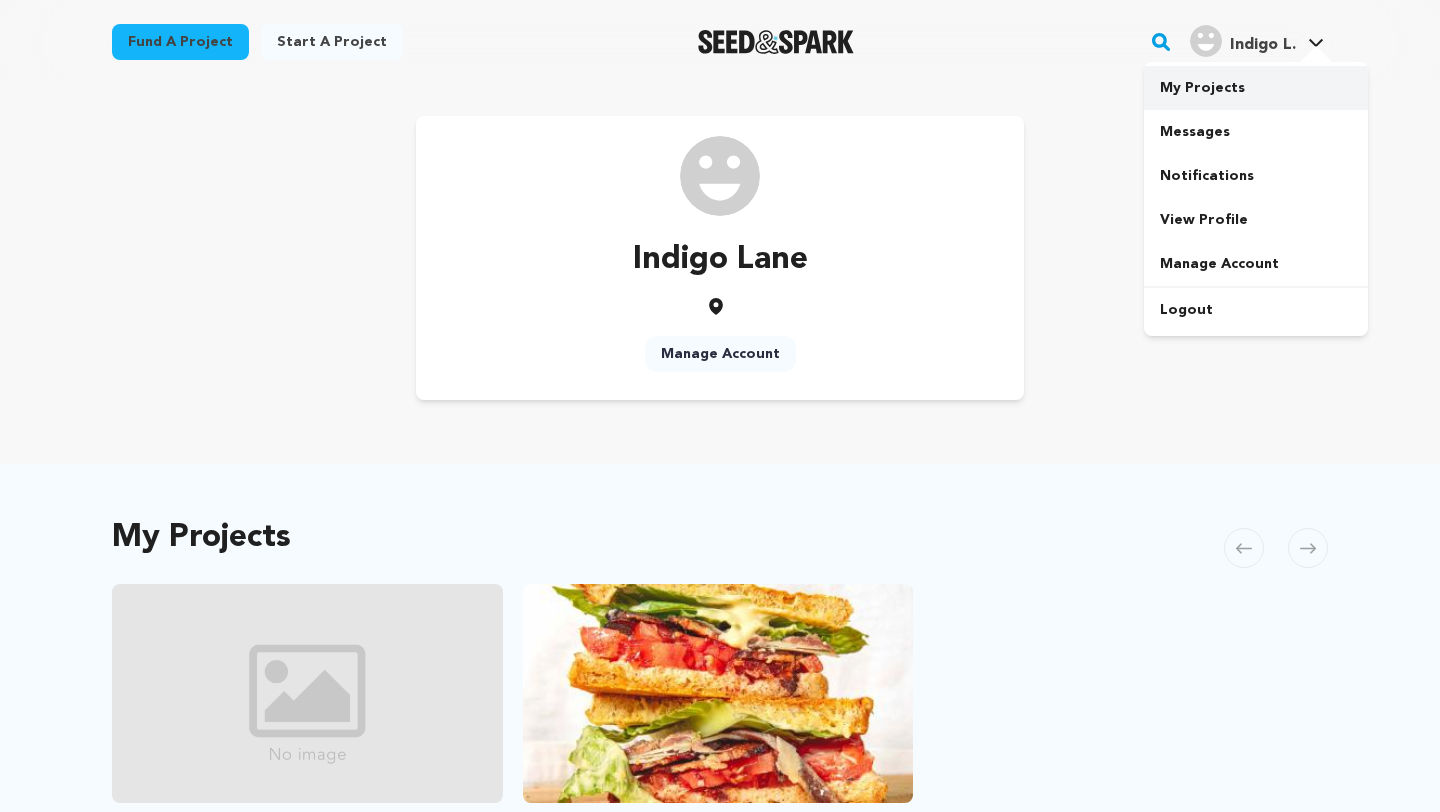 click on "My Projects" at bounding box center (1256, 88) 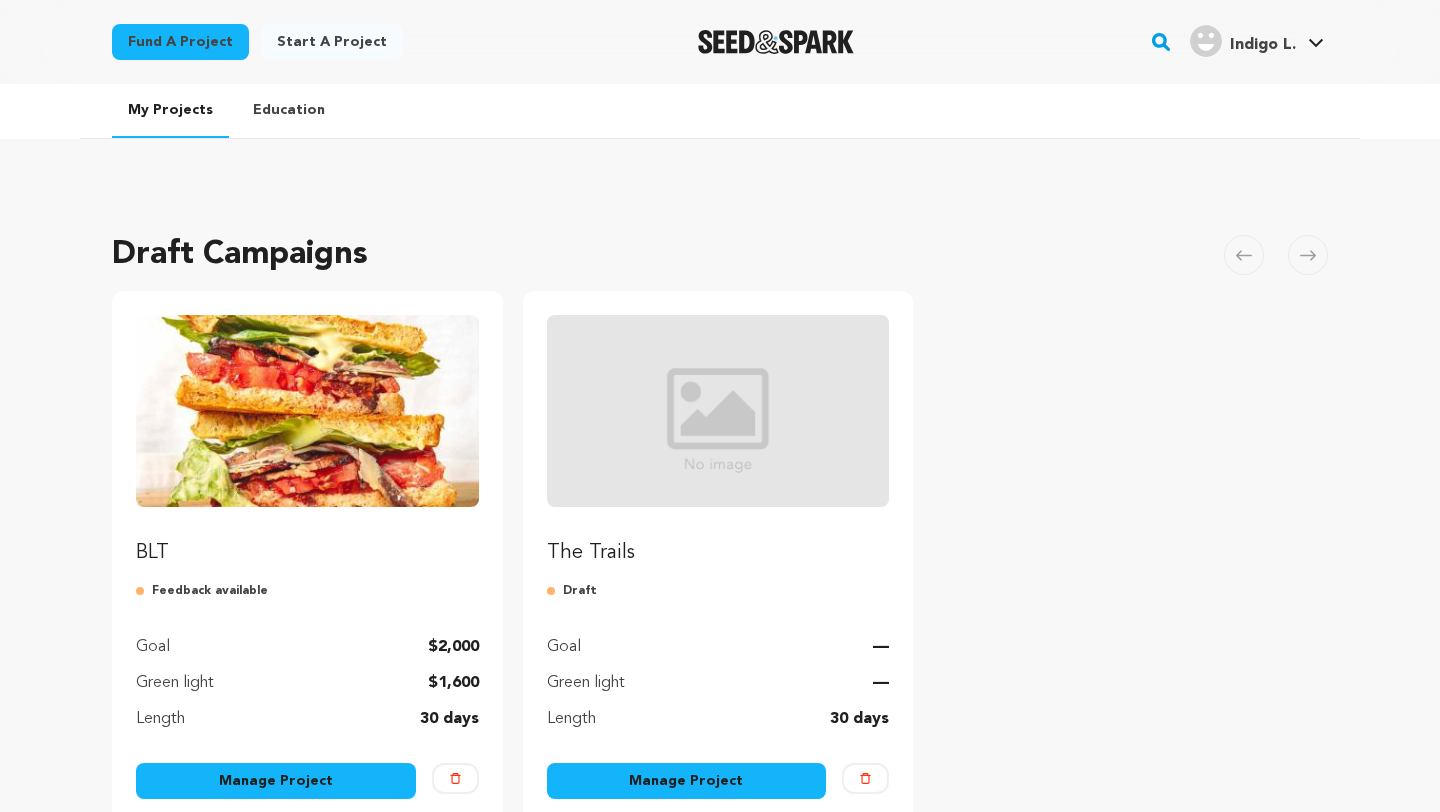 scroll, scrollTop: 0, scrollLeft: 0, axis: both 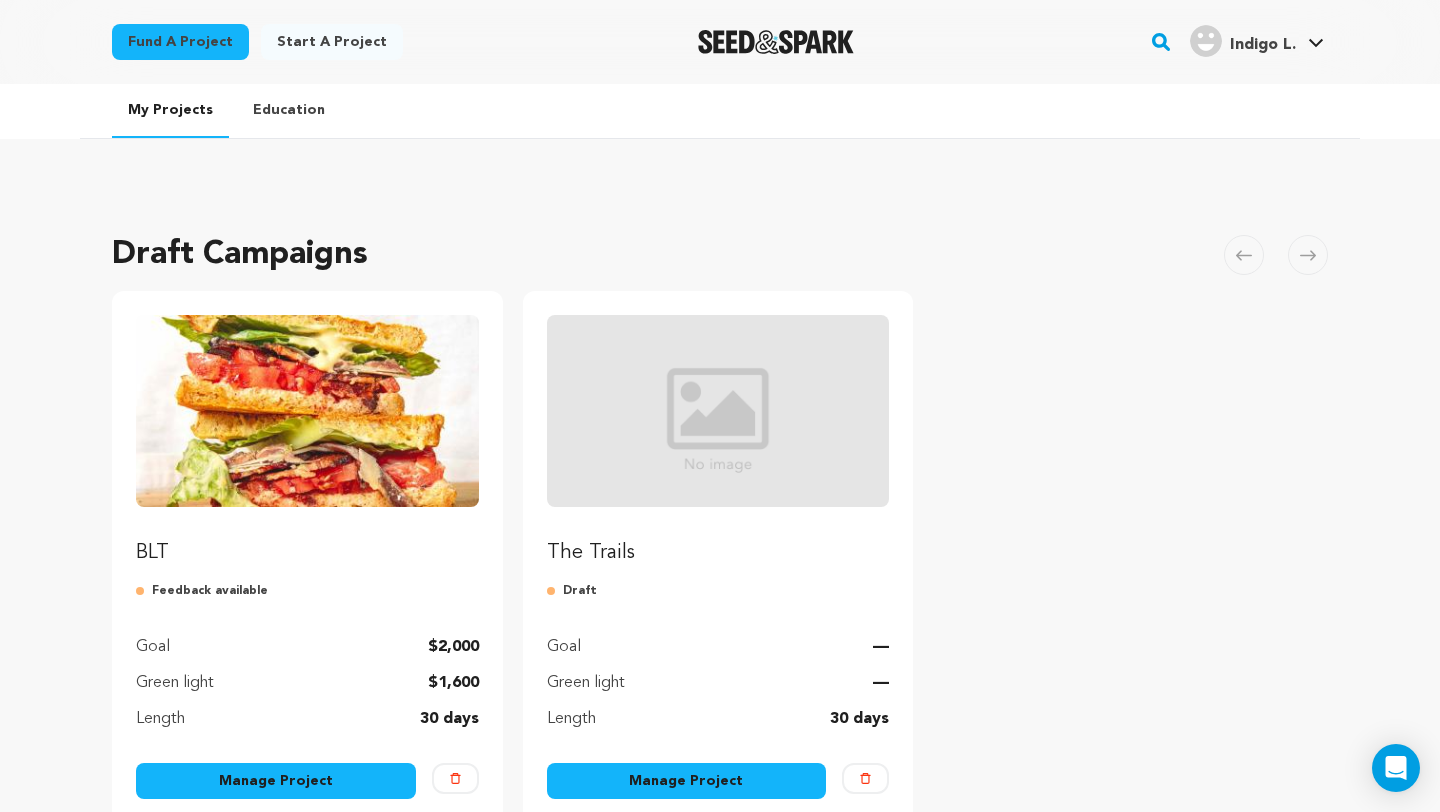 click on "Manage Project" at bounding box center [276, 781] 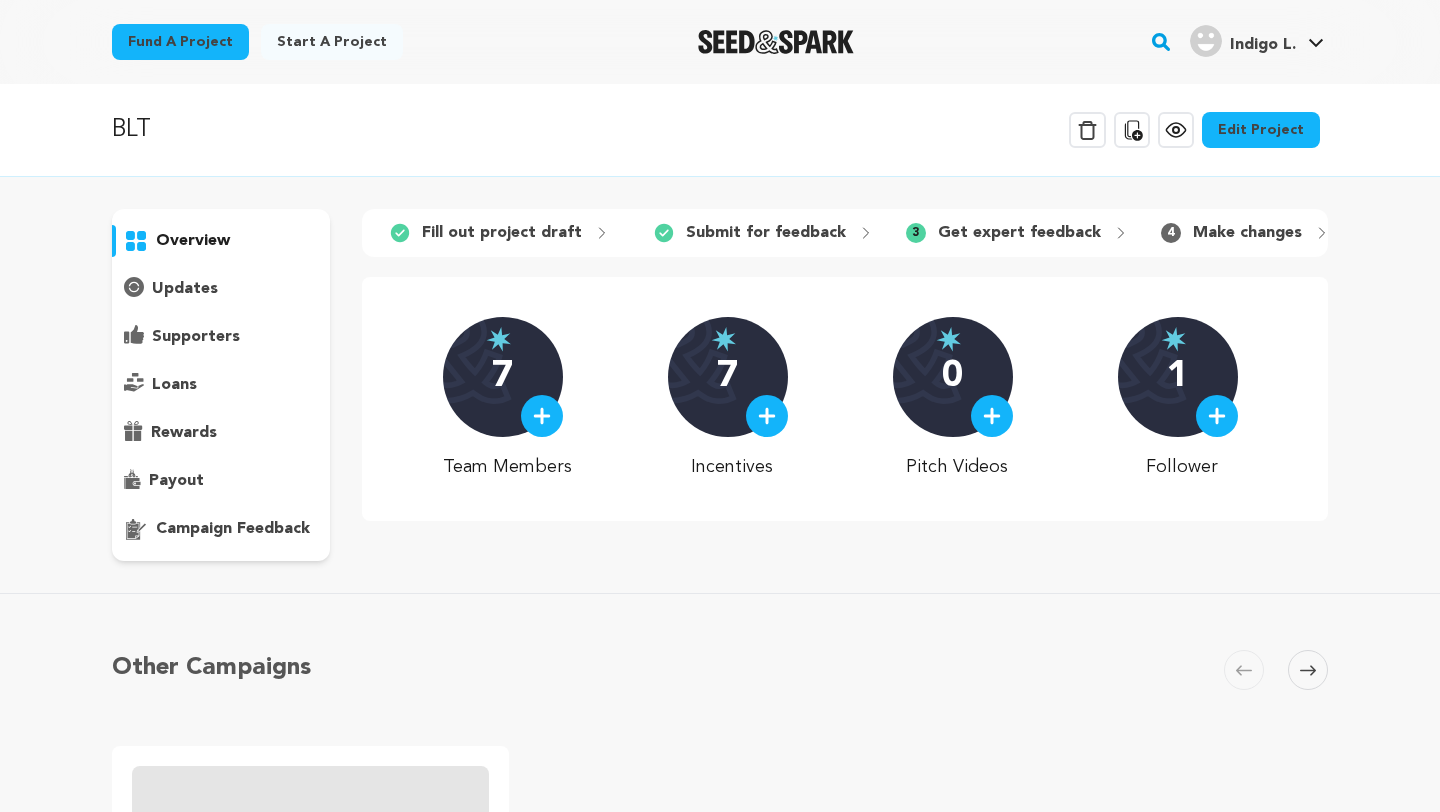 scroll, scrollTop: 0, scrollLeft: 0, axis: both 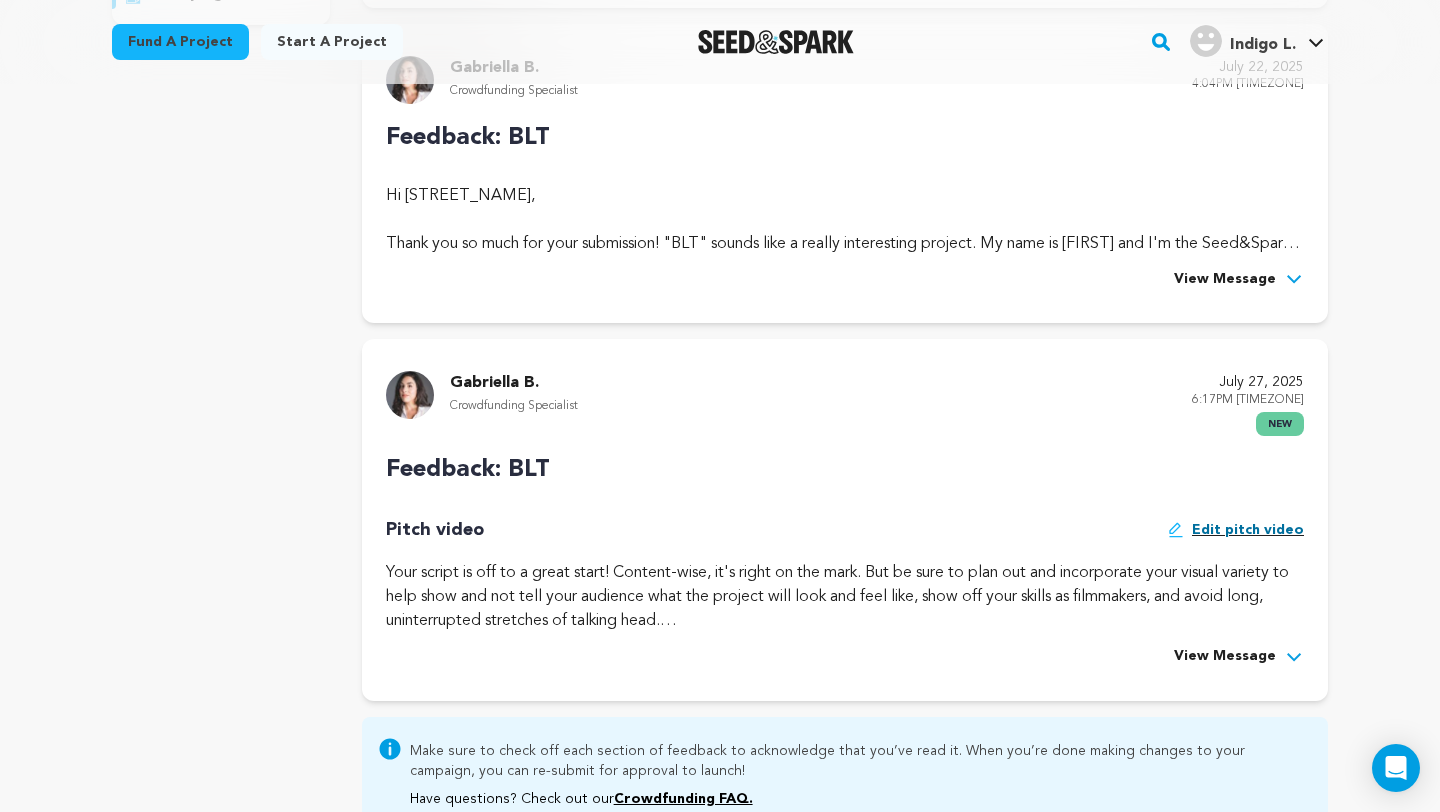 click on "Edit pitch video" at bounding box center [1248, 388] 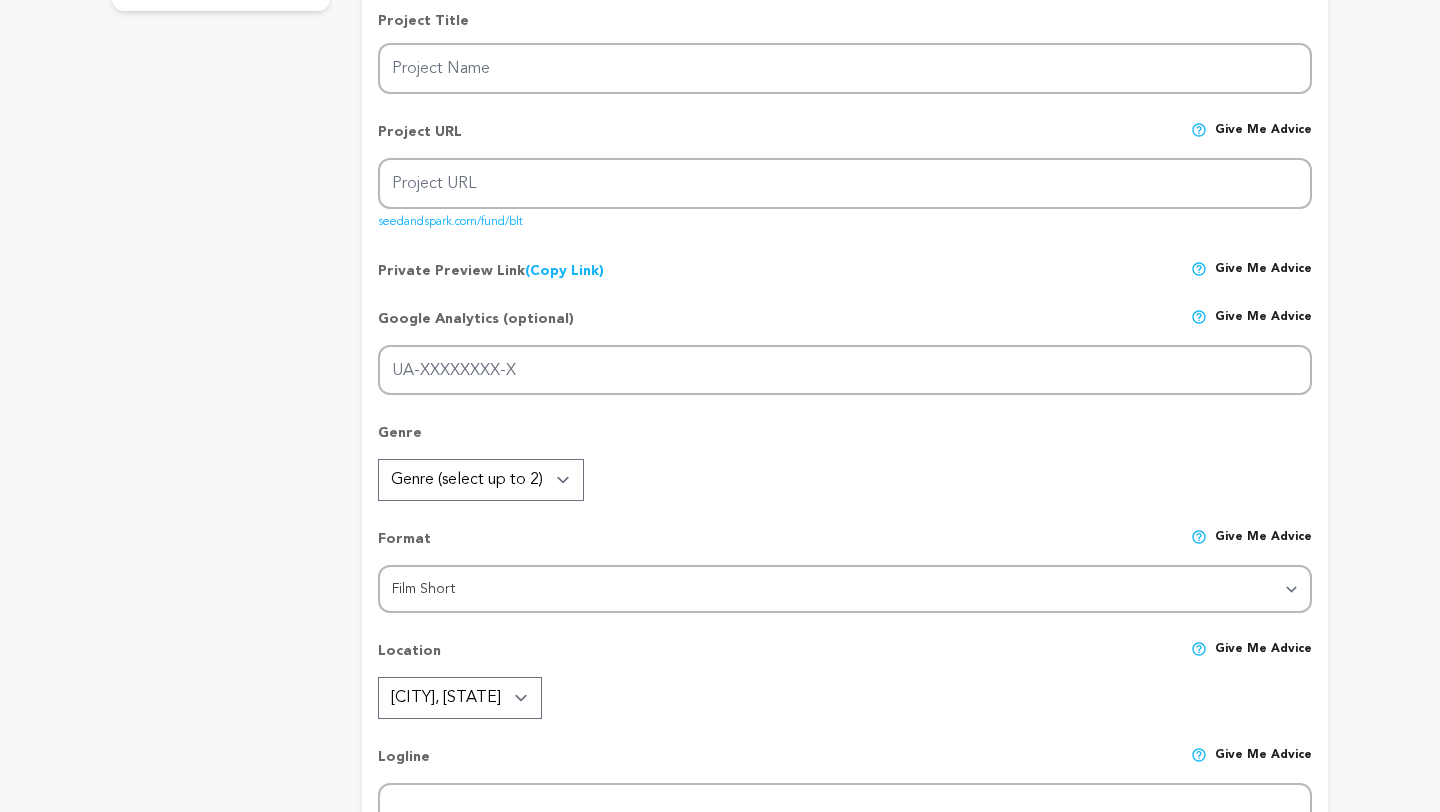 scroll, scrollTop: 267, scrollLeft: 0, axis: vertical 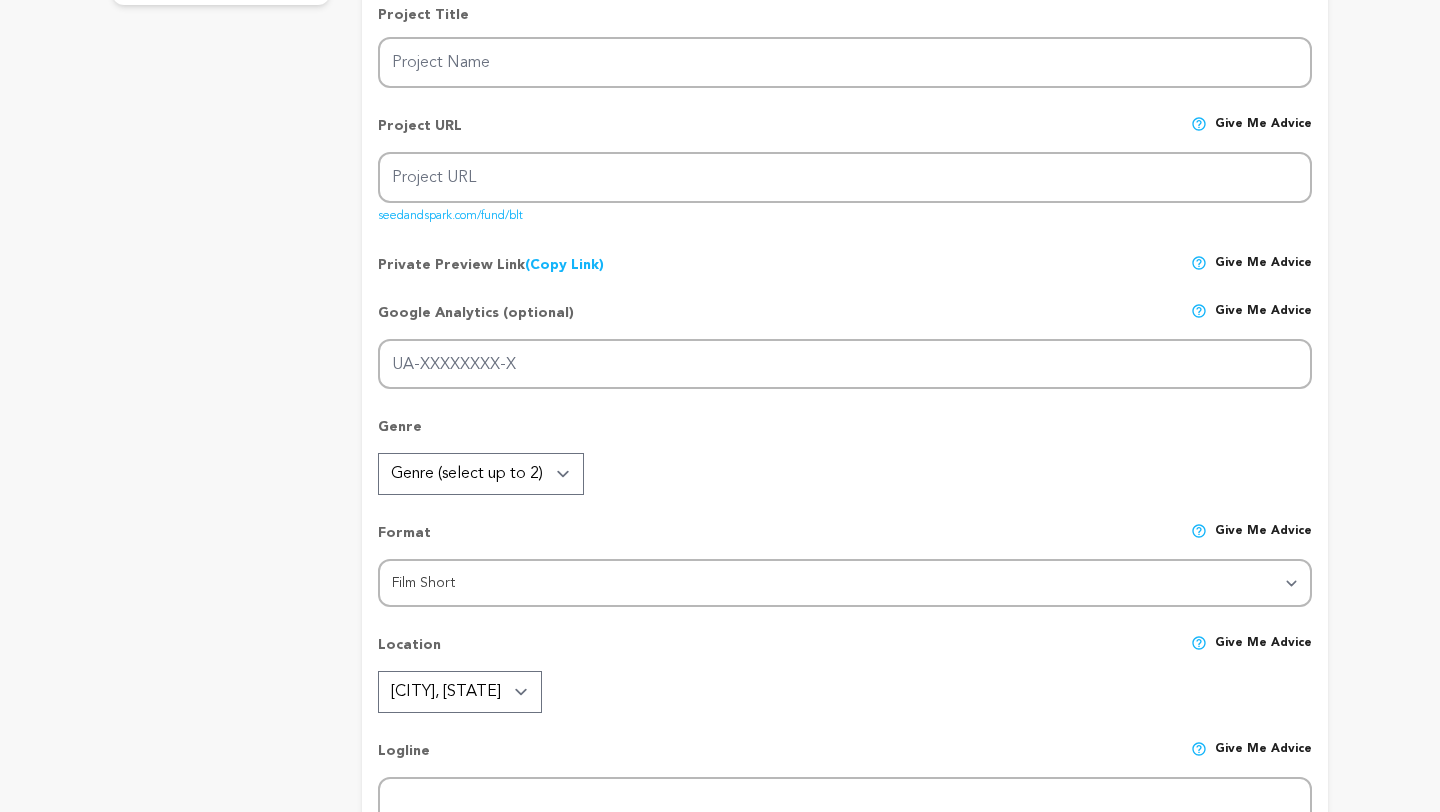 radio on "true" 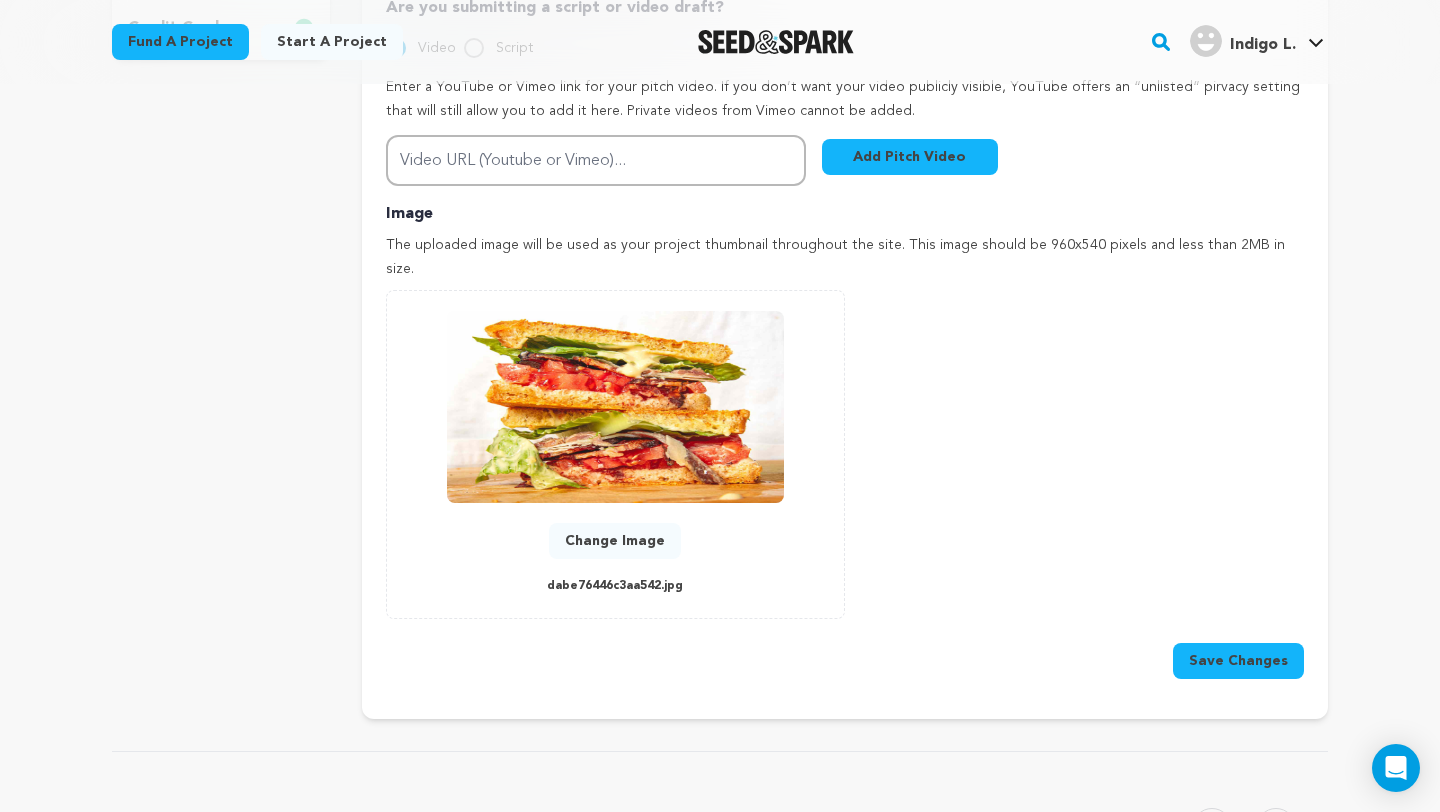 scroll, scrollTop: 642, scrollLeft: 0, axis: vertical 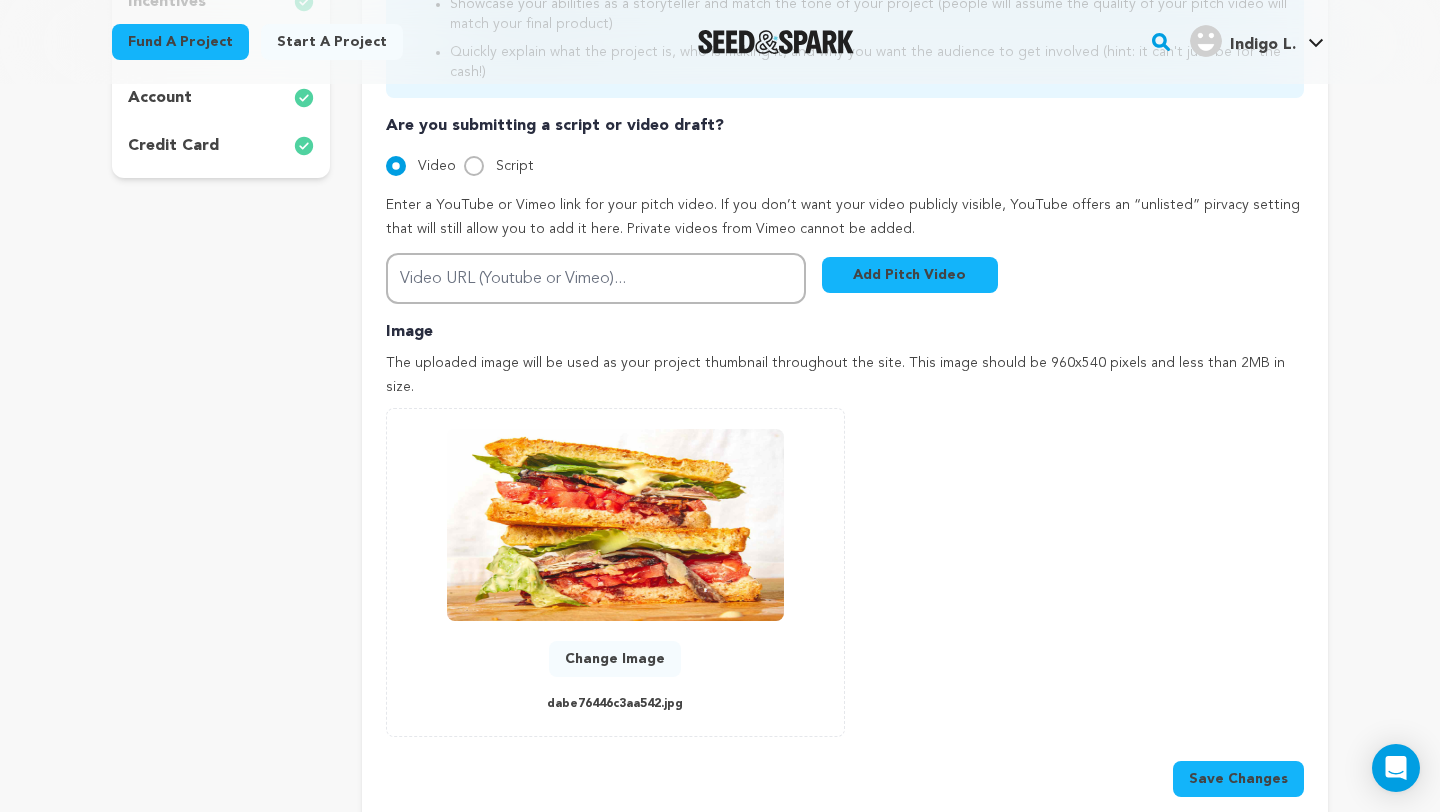 click on "Add Pitch Video" at bounding box center (910, 275) 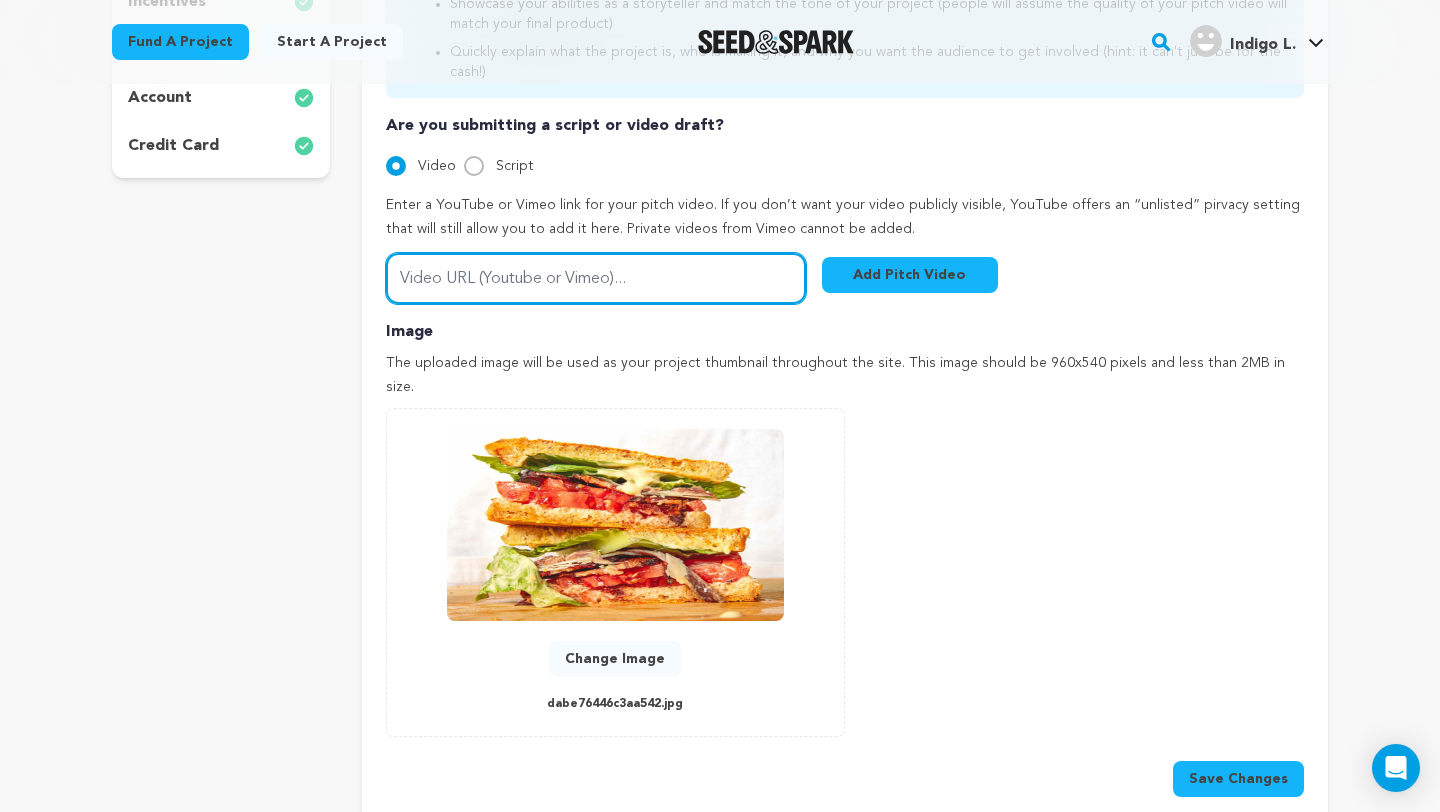 click on "Video URL (Youtube or Vimeo)..." at bounding box center (596, 278) 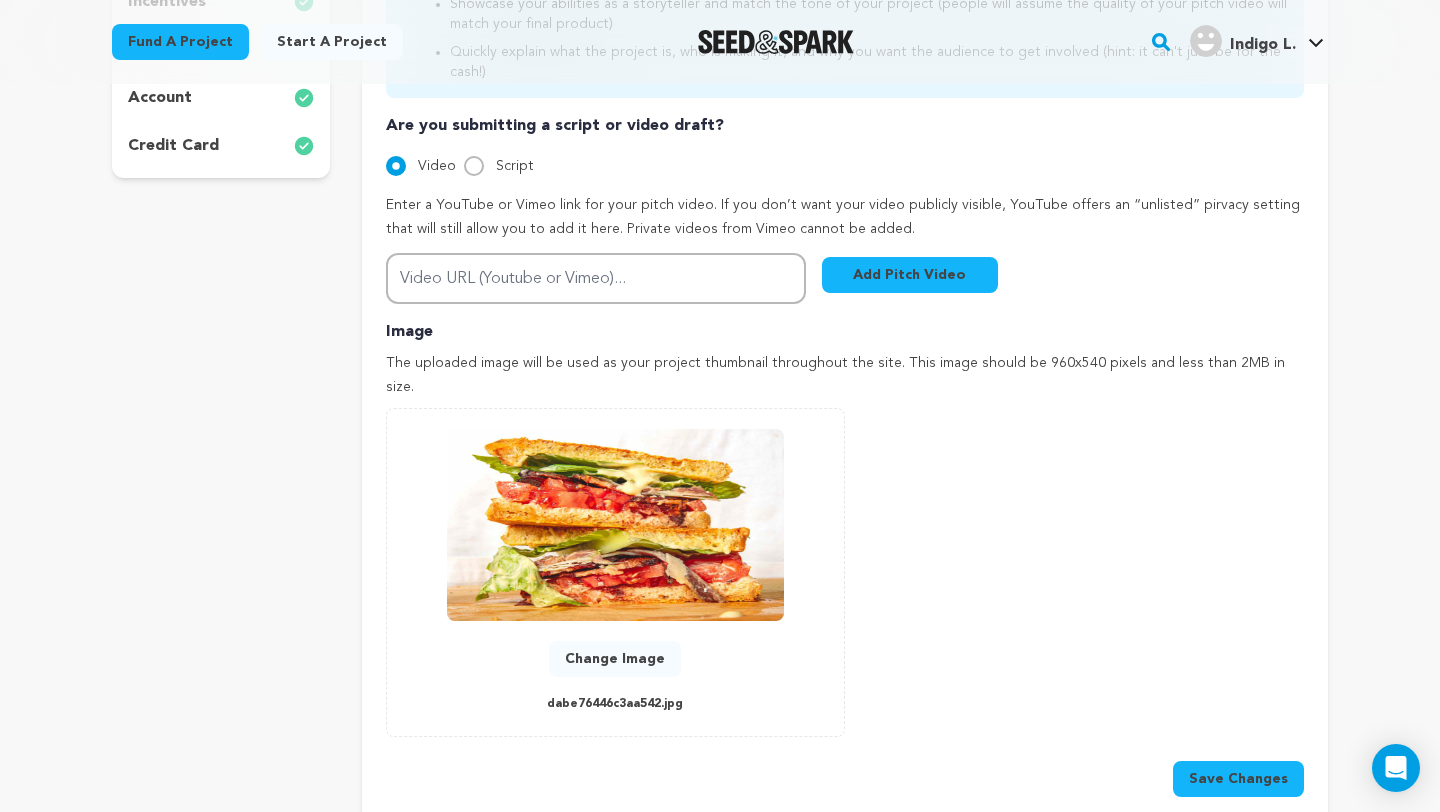 click on "Image" at bounding box center [845, 332] 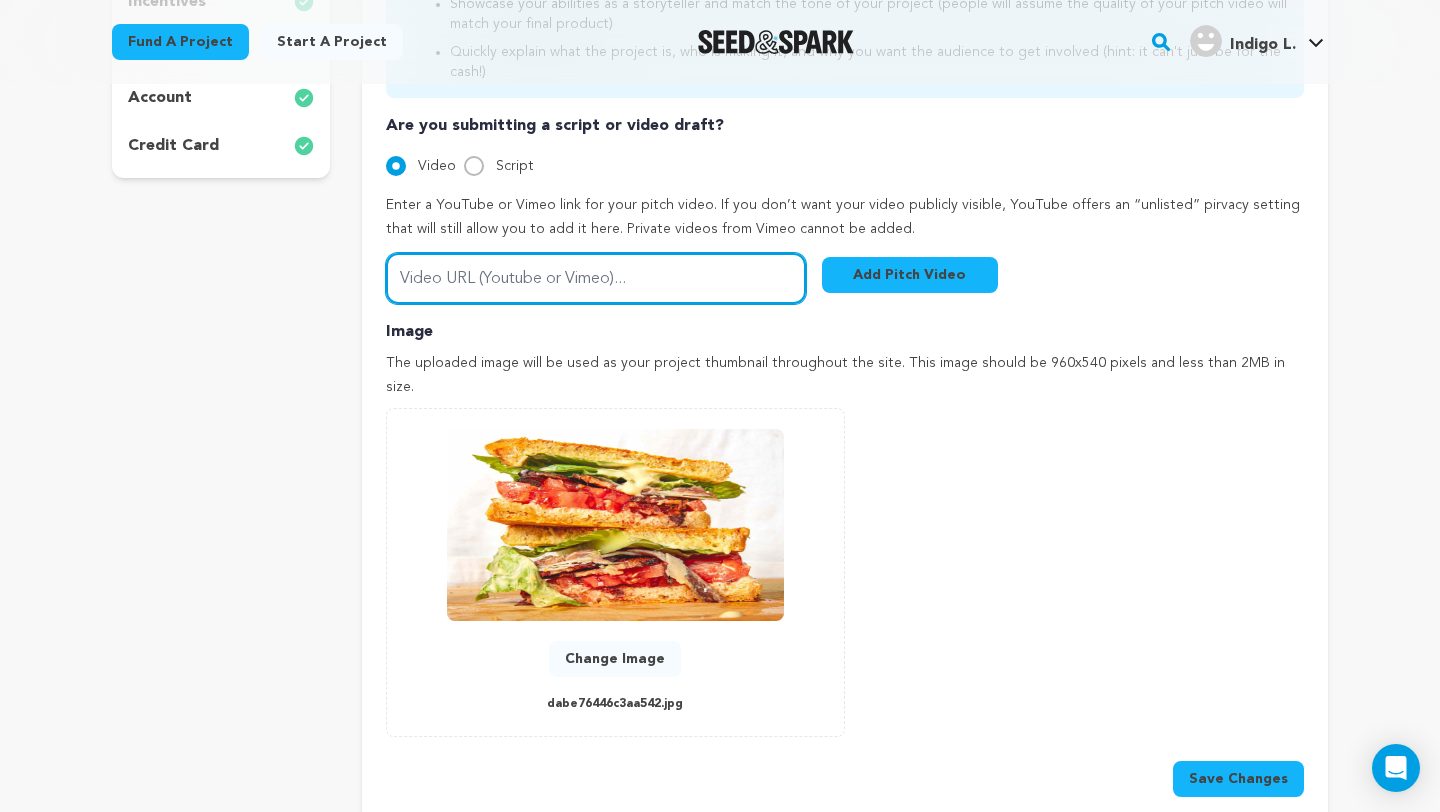 click on "Video URL (Youtube or Vimeo)..." at bounding box center [596, 278] 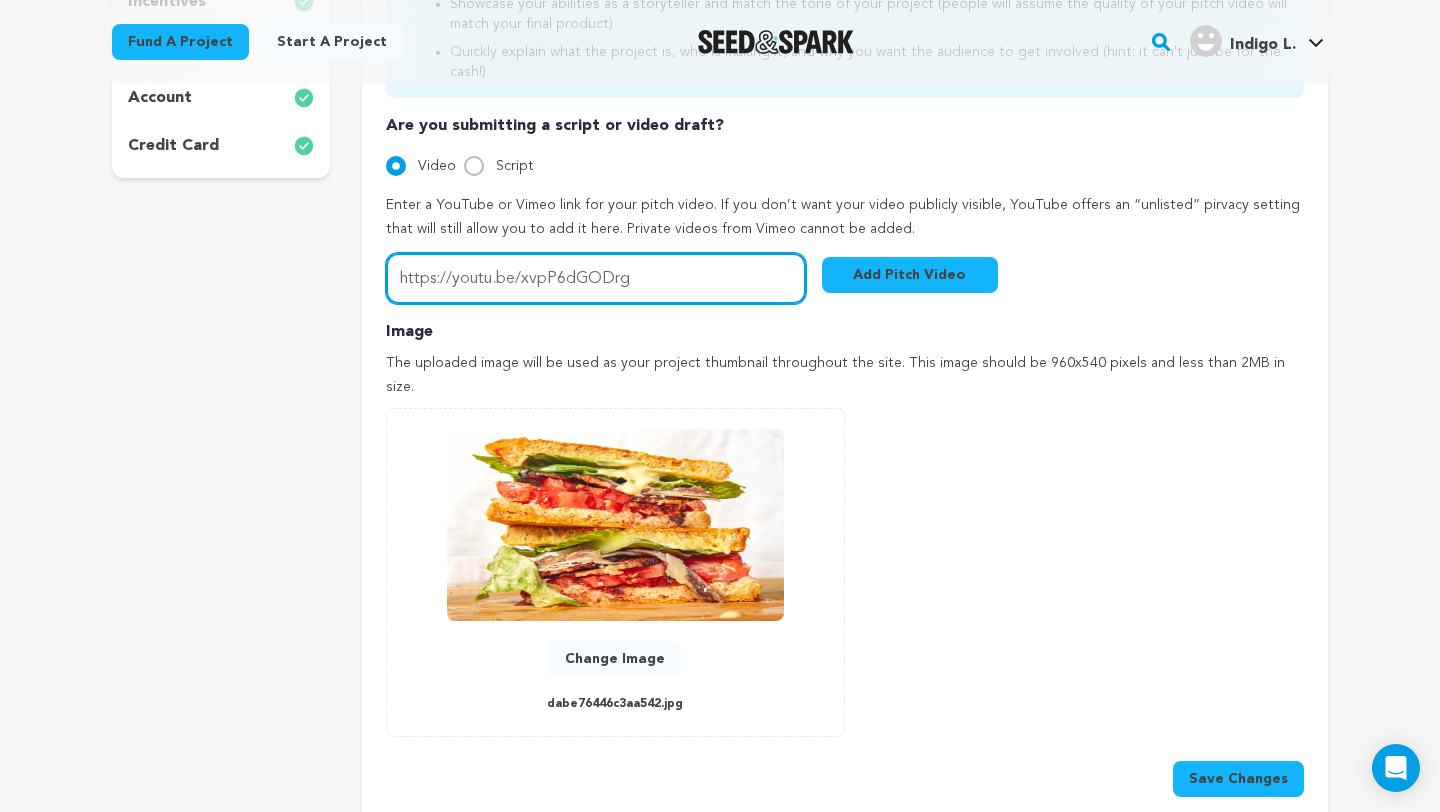 type on "https://youtu.be/xvpP6dGODrg" 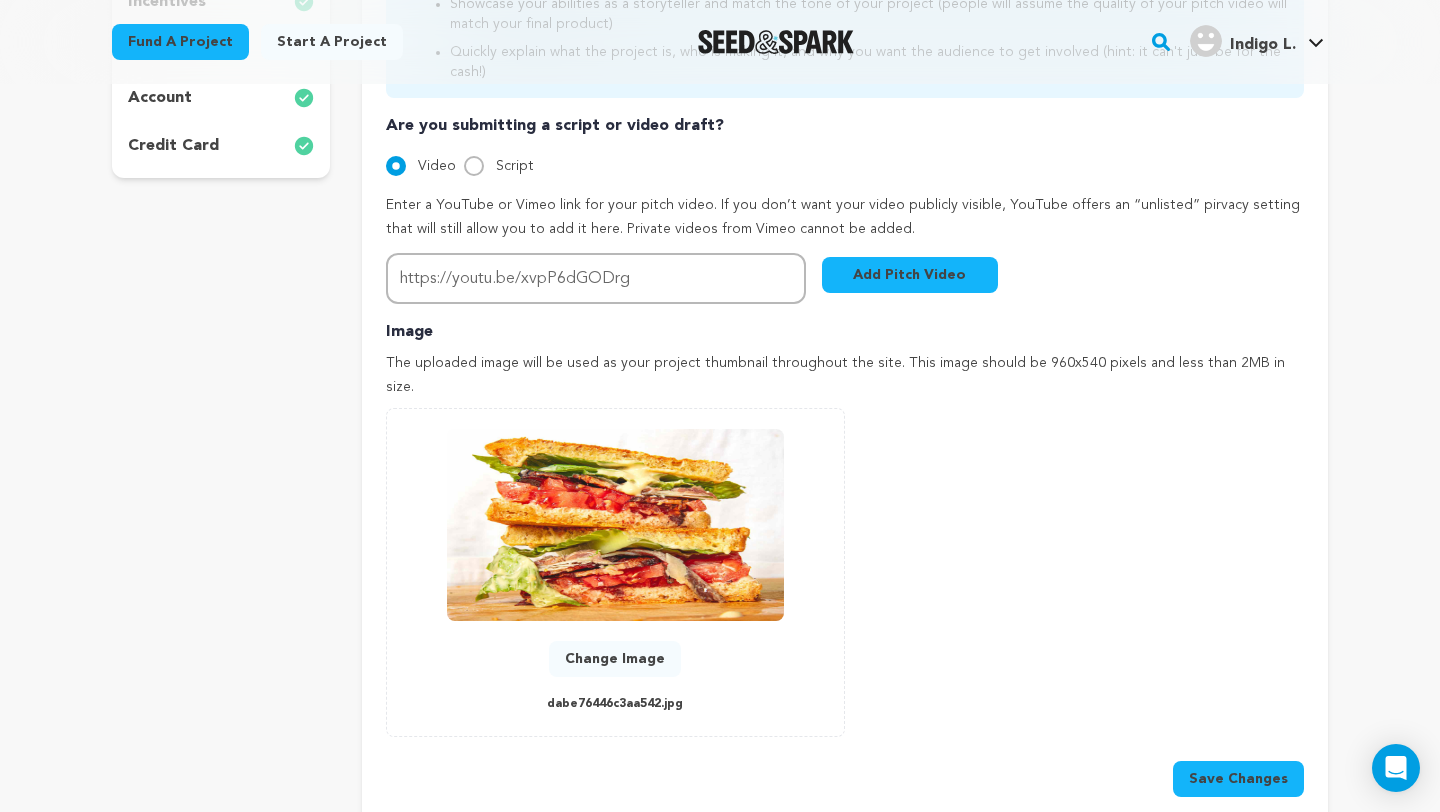 click on "Add Pitch Video" at bounding box center (910, 275) 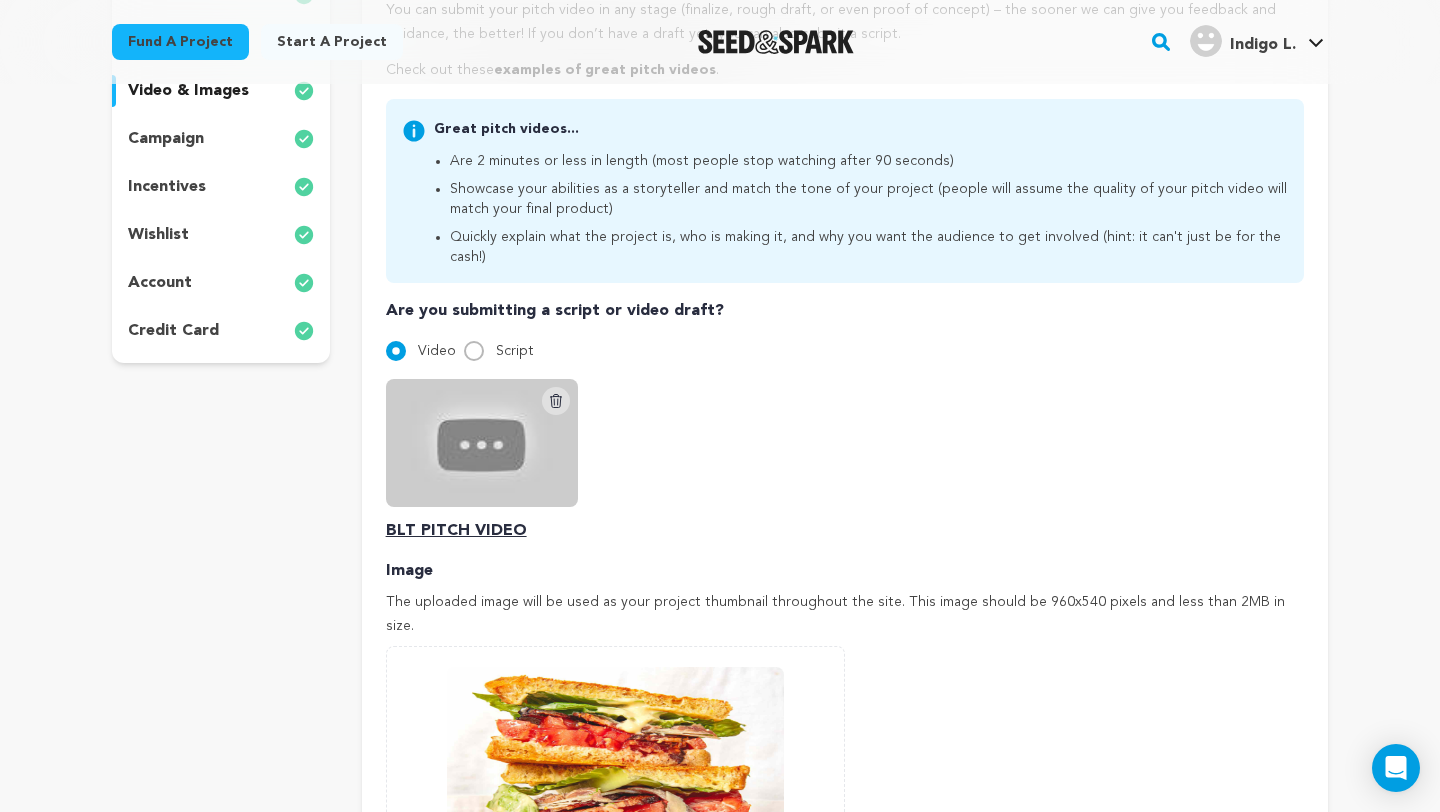 scroll, scrollTop: 395, scrollLeft: 0, axis: vertical 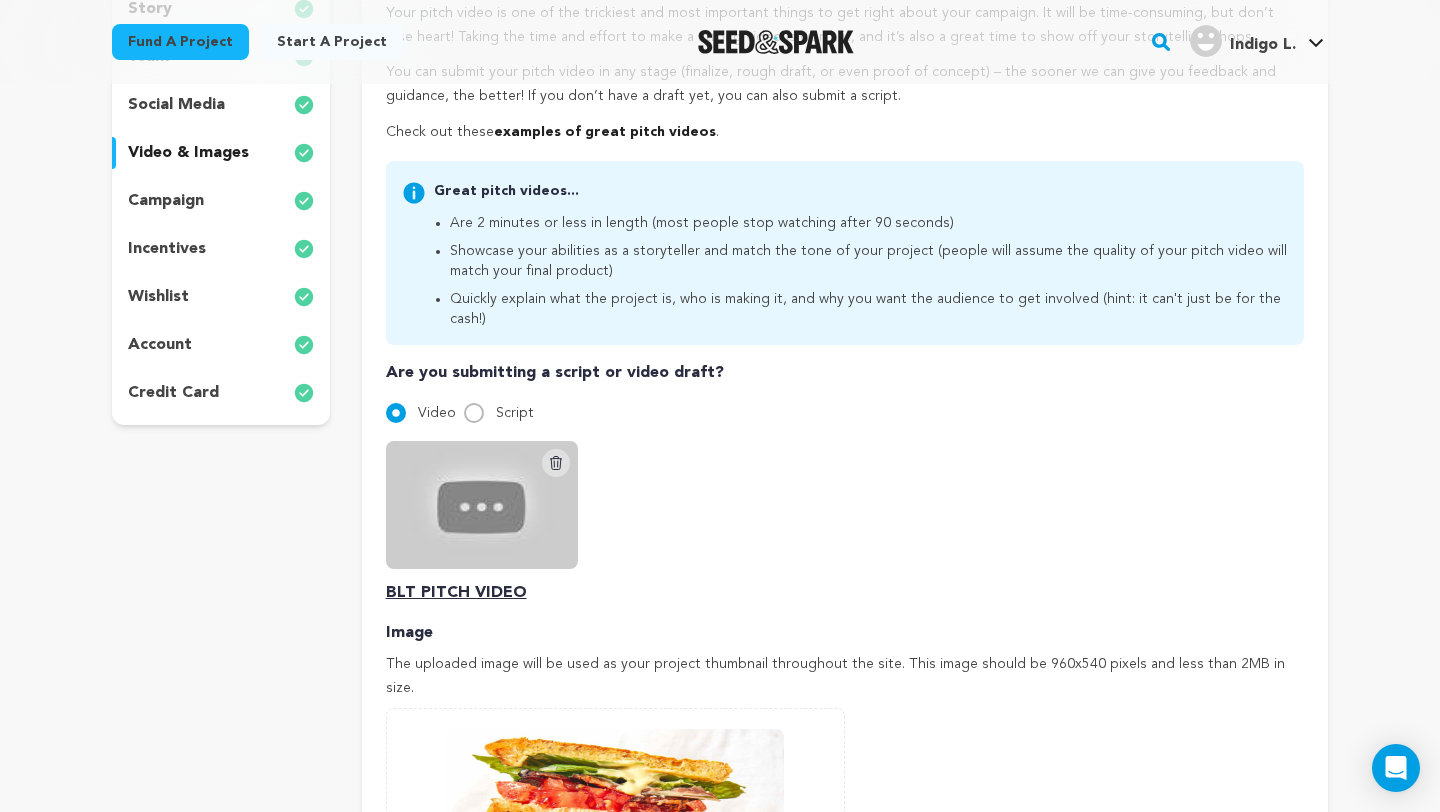 click at bounding box center (482, 505) 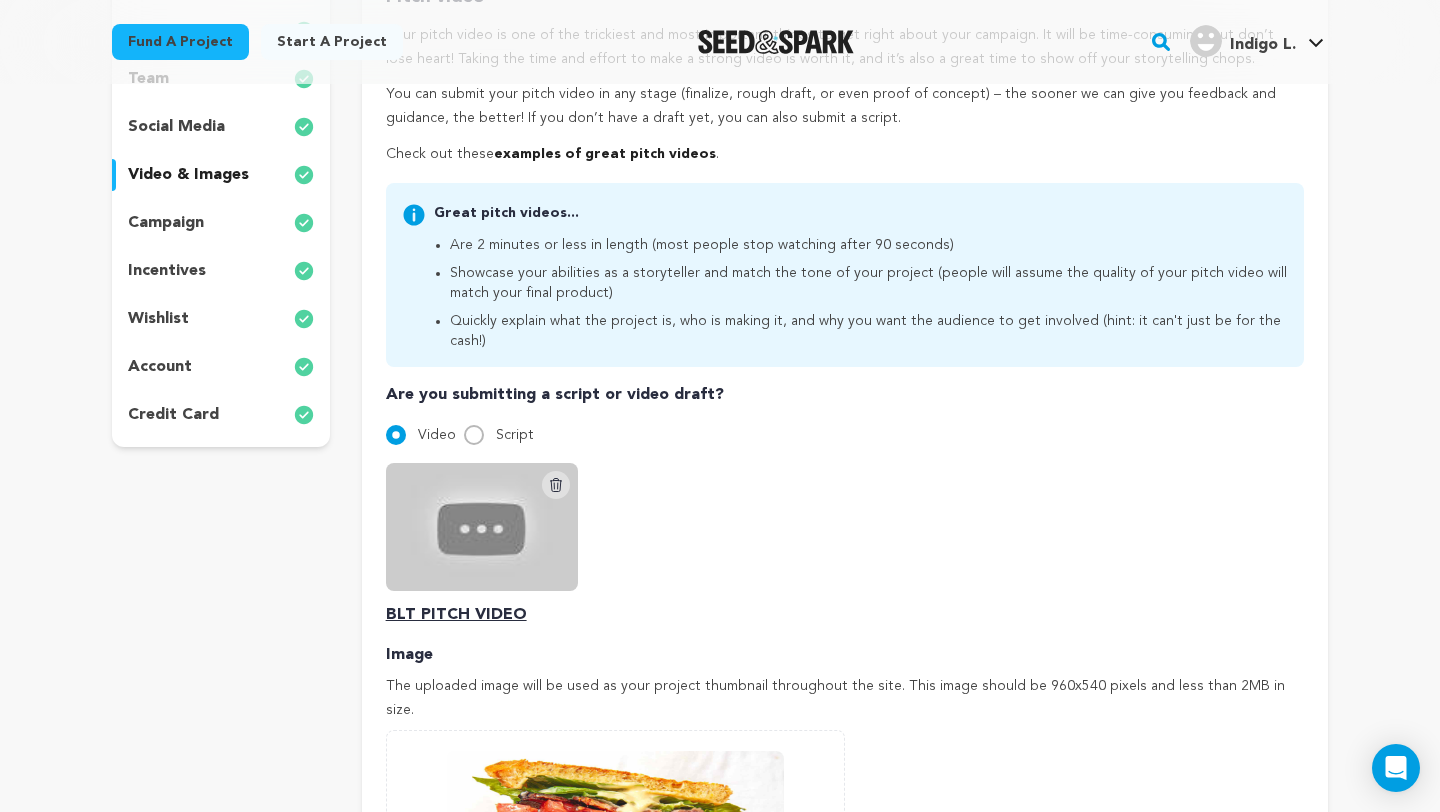 scroll, scrollTop: 366, scrollLeft: 0, axis: vertical 